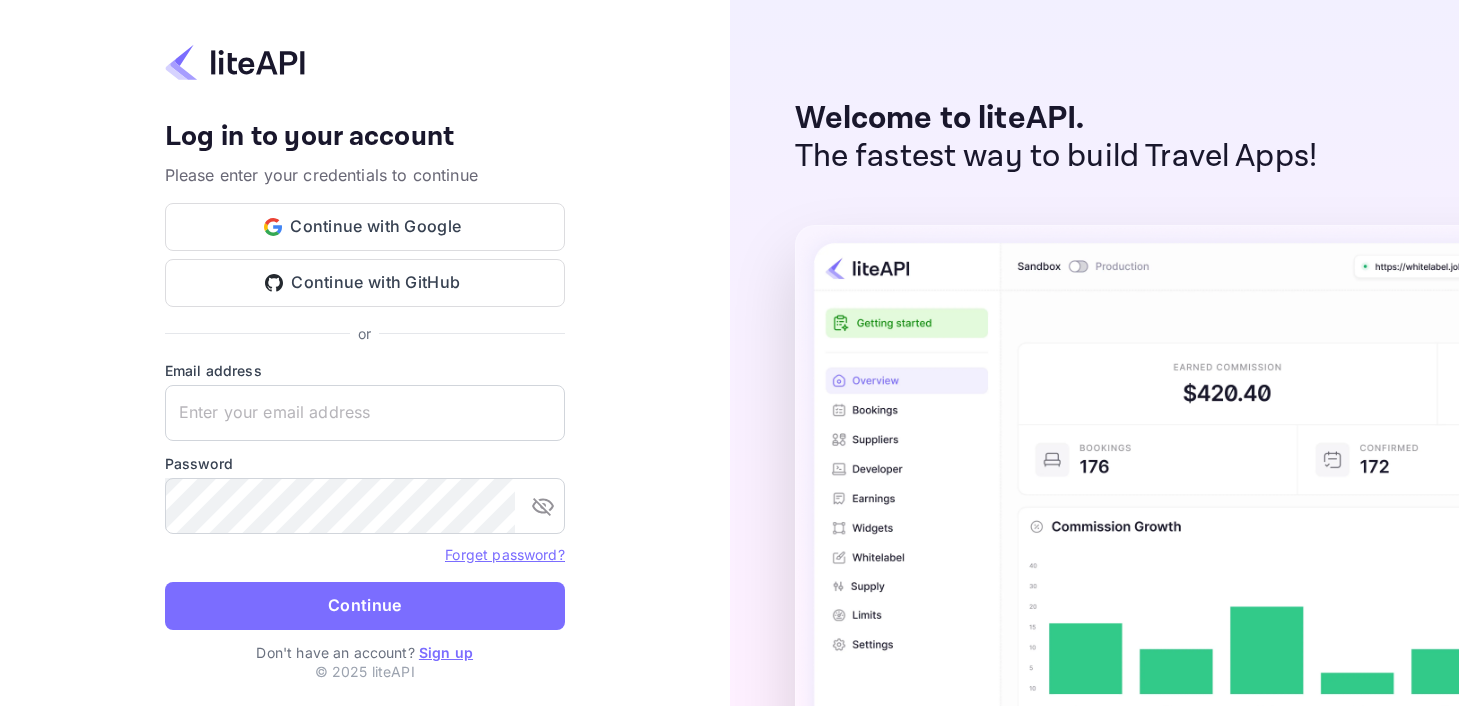 scroll, scrollTop: 0, scrollLeft: 0, axis: both 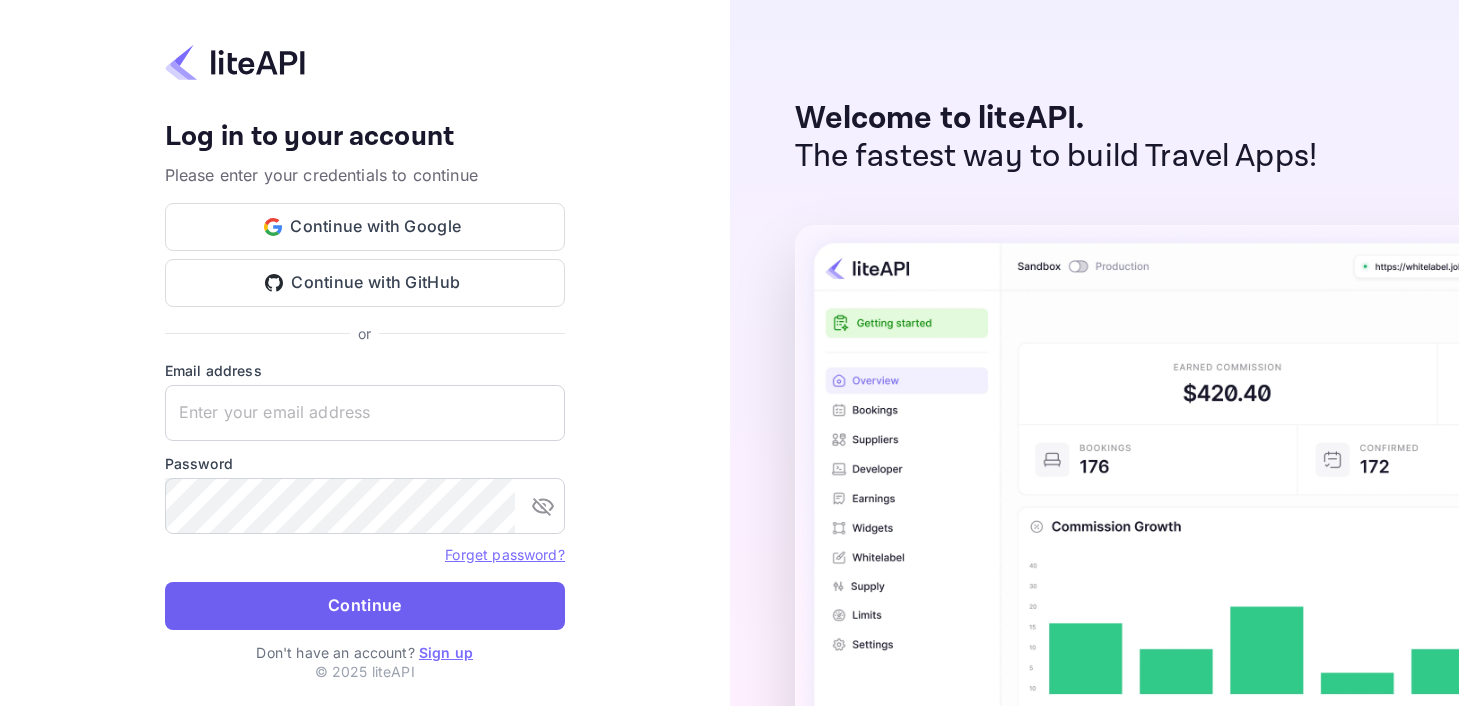 type on "[EMAIL]" 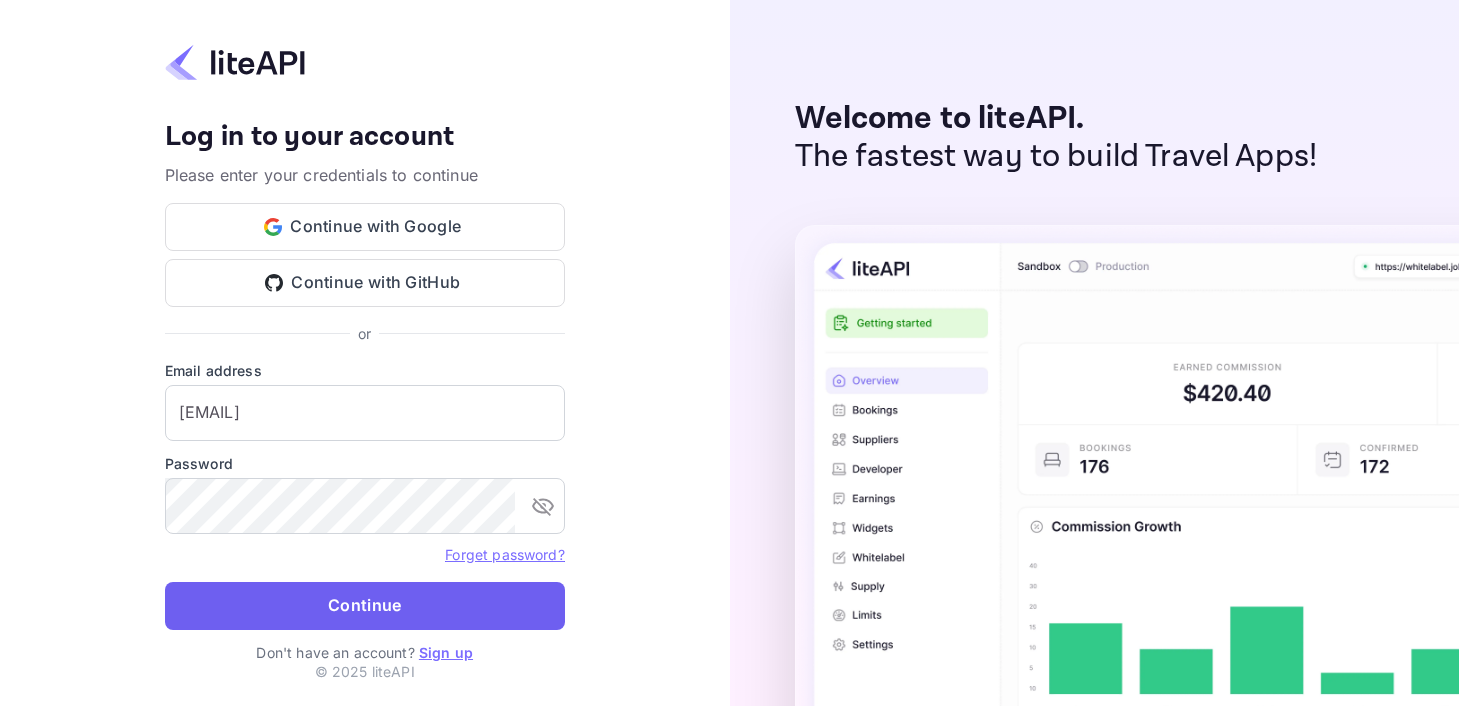 click on "Continue" at bounding box center (365, 606) 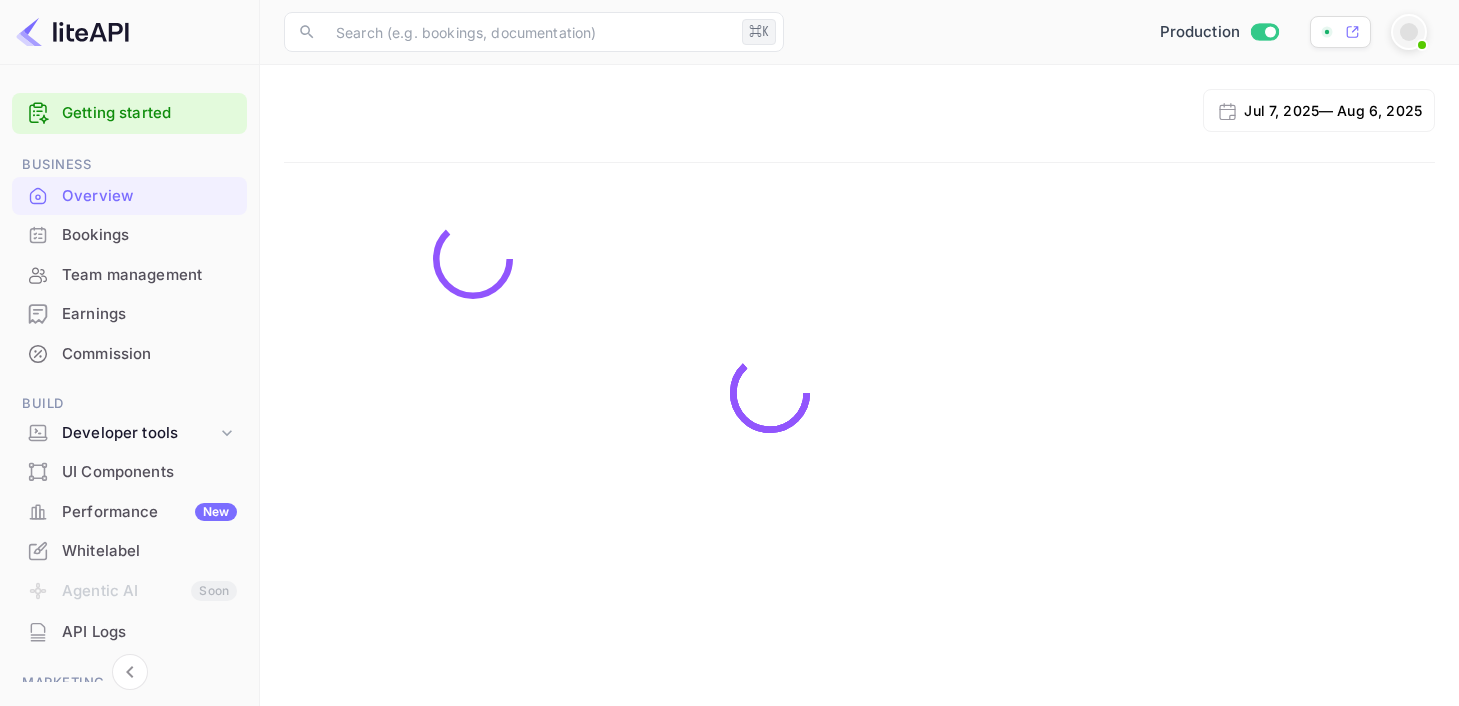 scroll, scrollTop: 0, scrollLeft: 0, axis: both 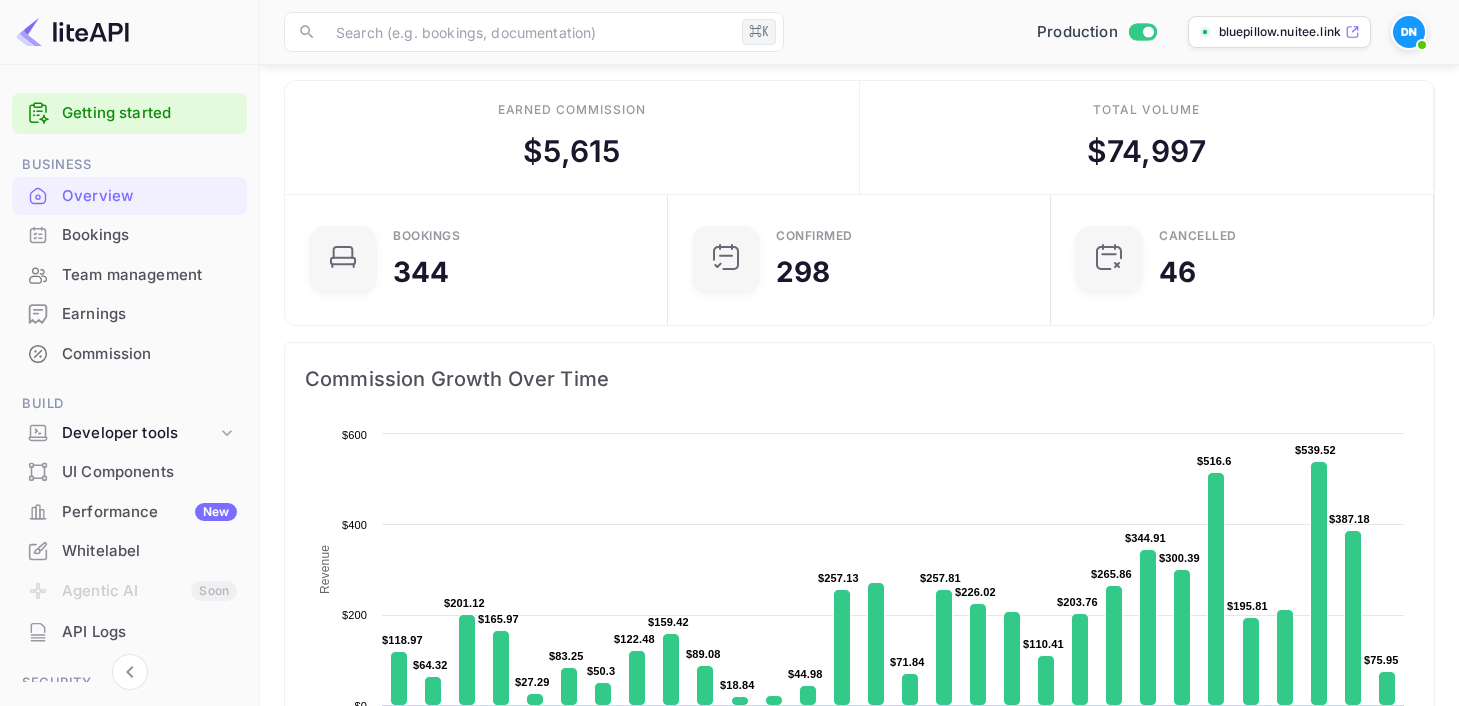click on "Bookings" at bounding box center (149, 235) 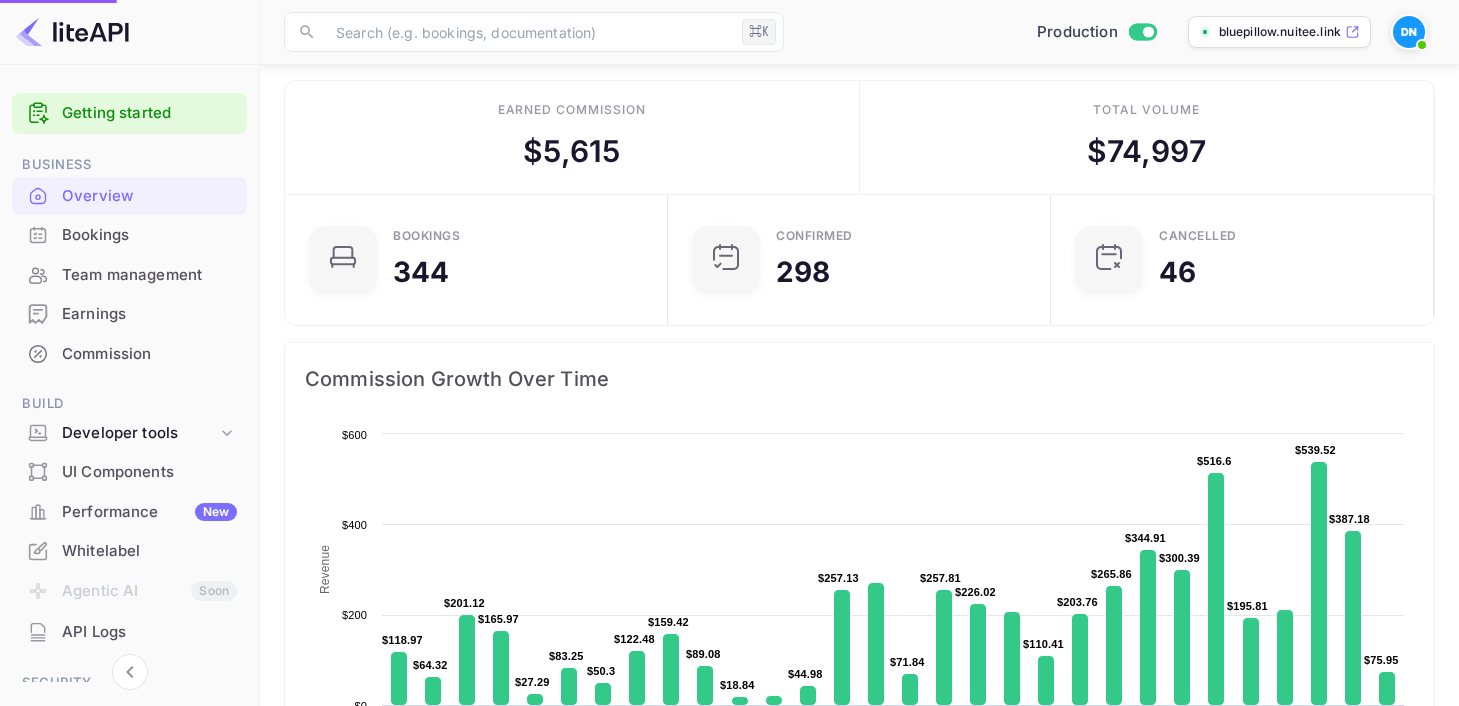 scroll, scrollTop: 0, scrollLeft: 0, axis: both 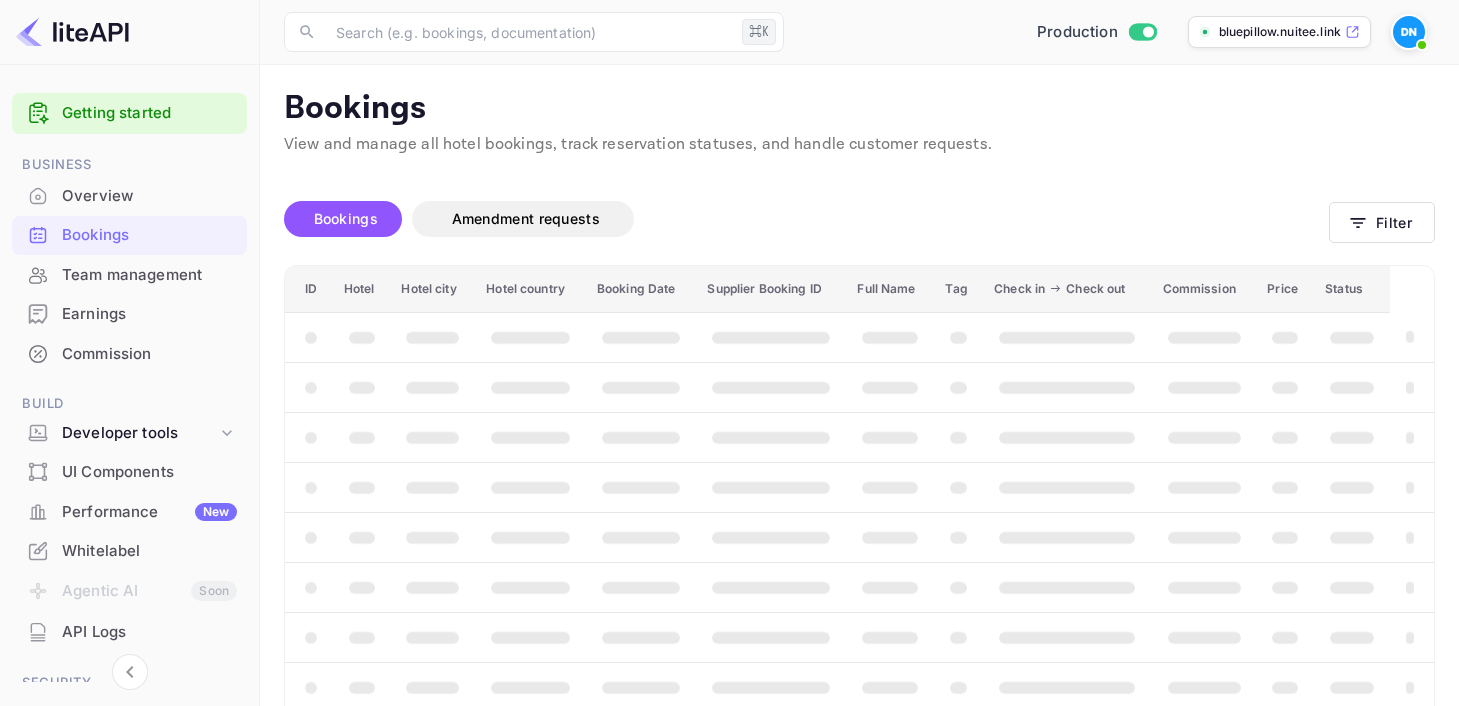 click on "Overview" at bounding box center [149, 196] 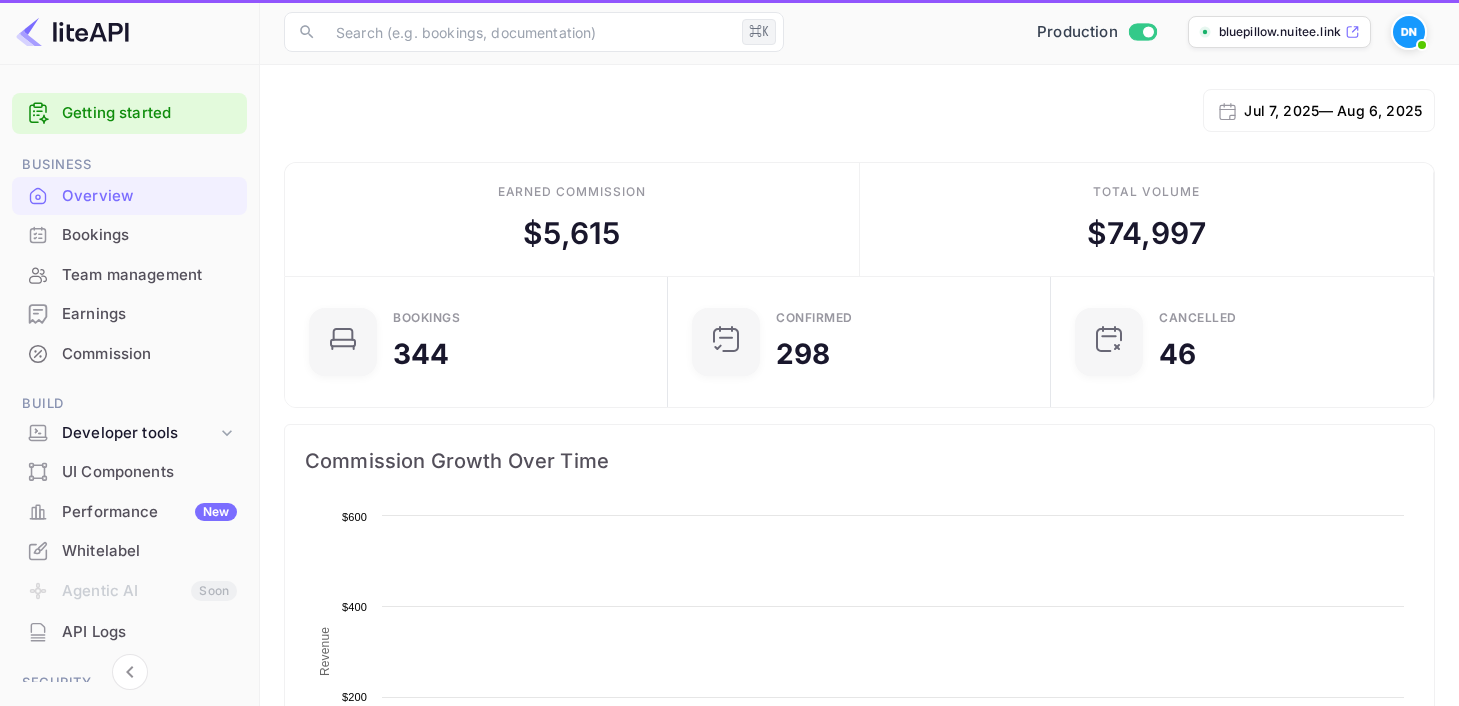 scroll, scrollTop: 1, scrollLeft: 1, axis: both 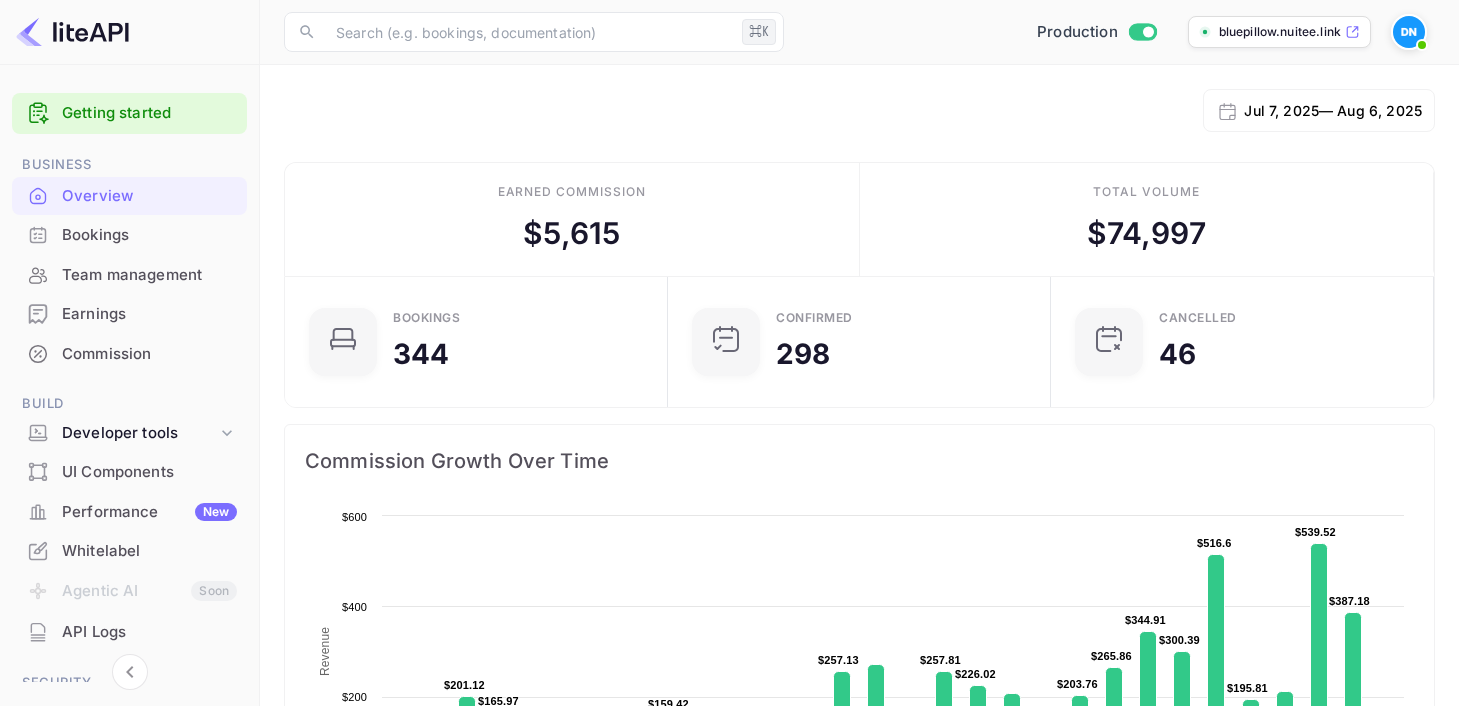 click on "[MONTH] [DAY], [YEAR]  —   [MONTH] [DAY], [YEAR]" at bounding box center (1333, 110) 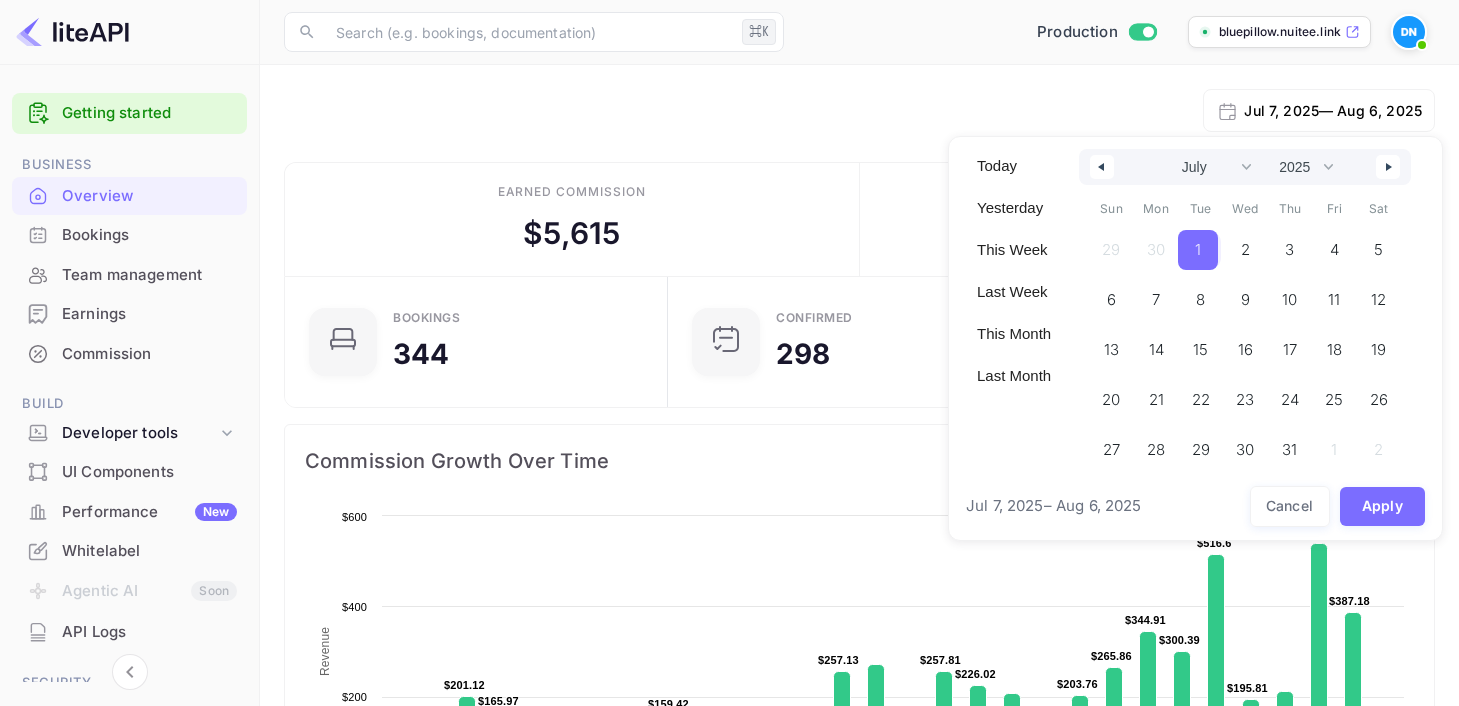 click on "1" at bounding box center (1198, 250) 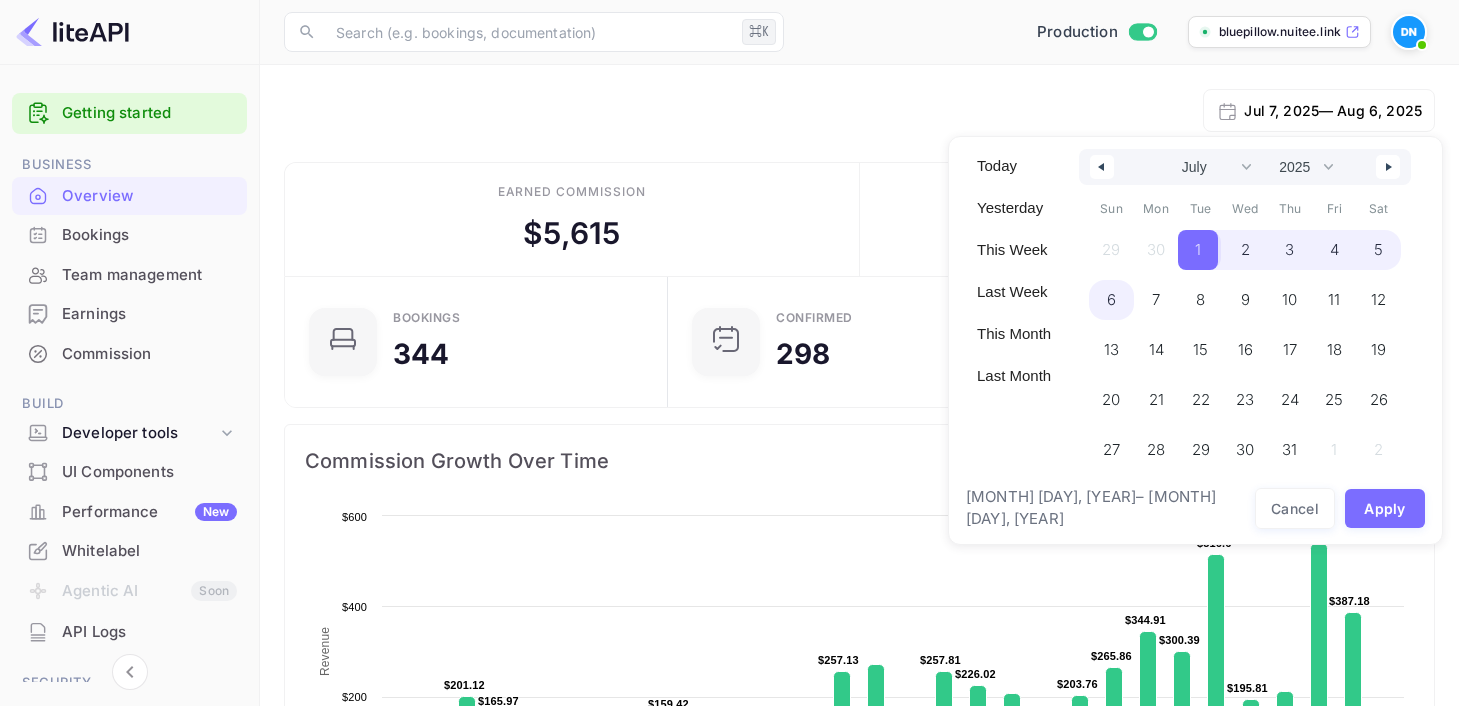 click on "6" at bounding box center (1111, 300) 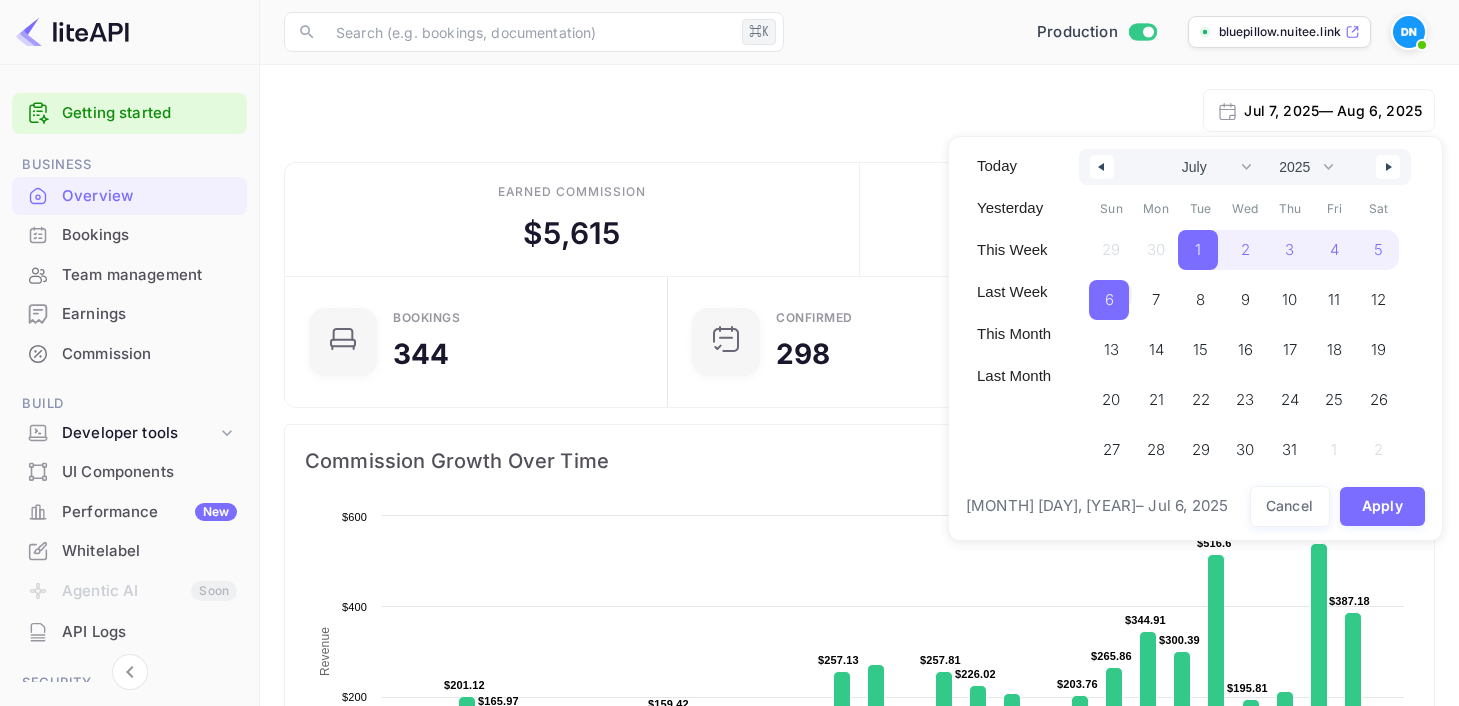 click on "6" at bounding box center (1109, 300) 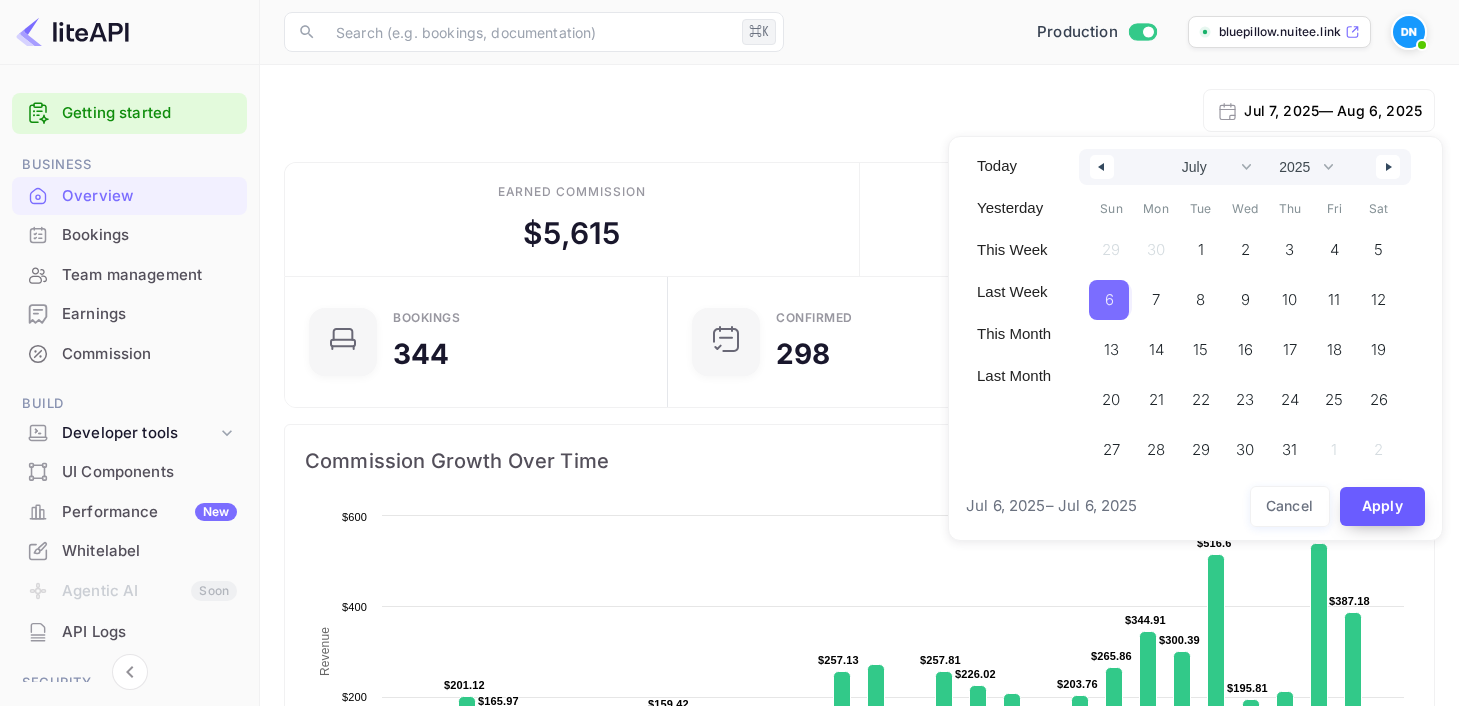 click on "Apply" at bounding box center (1383, 506) 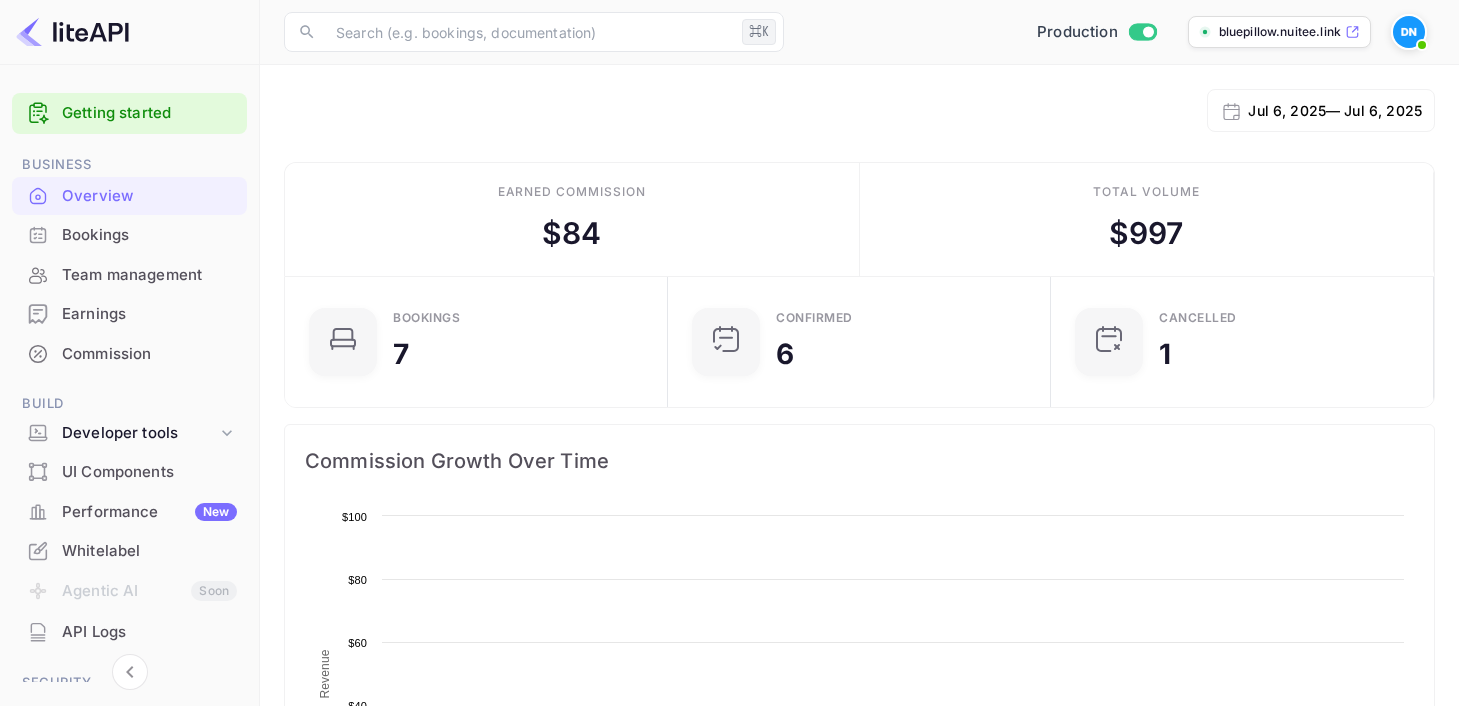 scroll, scrollTop: 1, scrollLeft: 1, axis: both 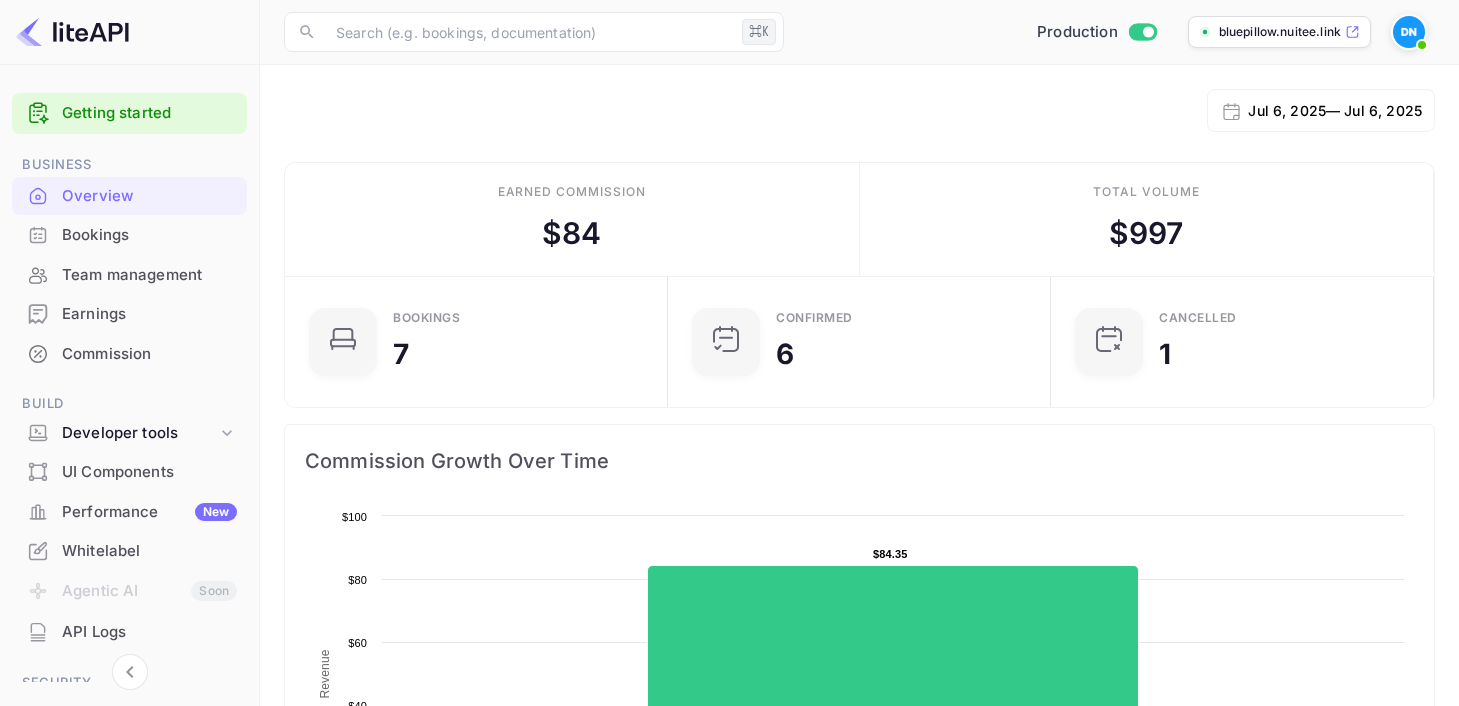click on "[MONTH] [DAY], [YEAR]  —   [MONTH] [DAY], [YEAR]" at bounding box center (1335, 110) 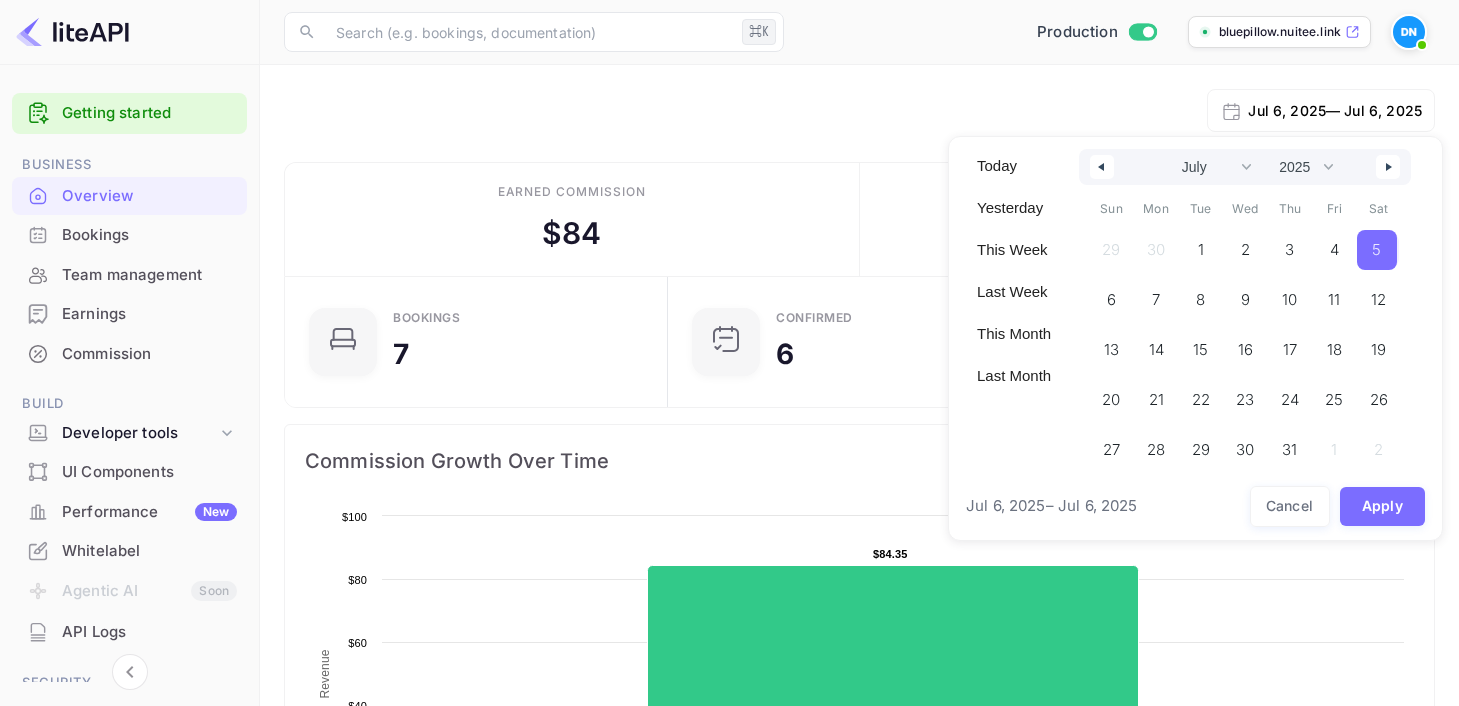 click on "5" at bounding box center (1377, 250) 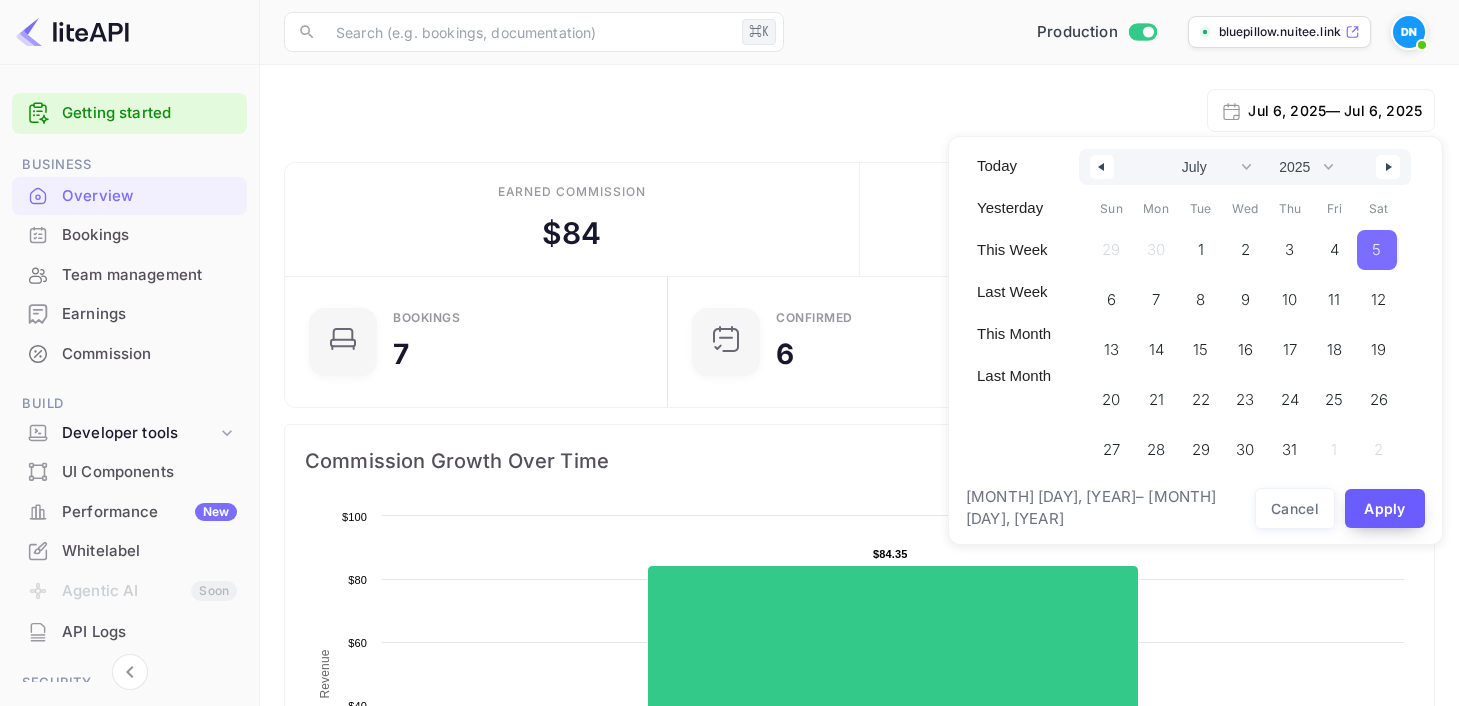 click on "Apply" at bounding box center (1385, 508) 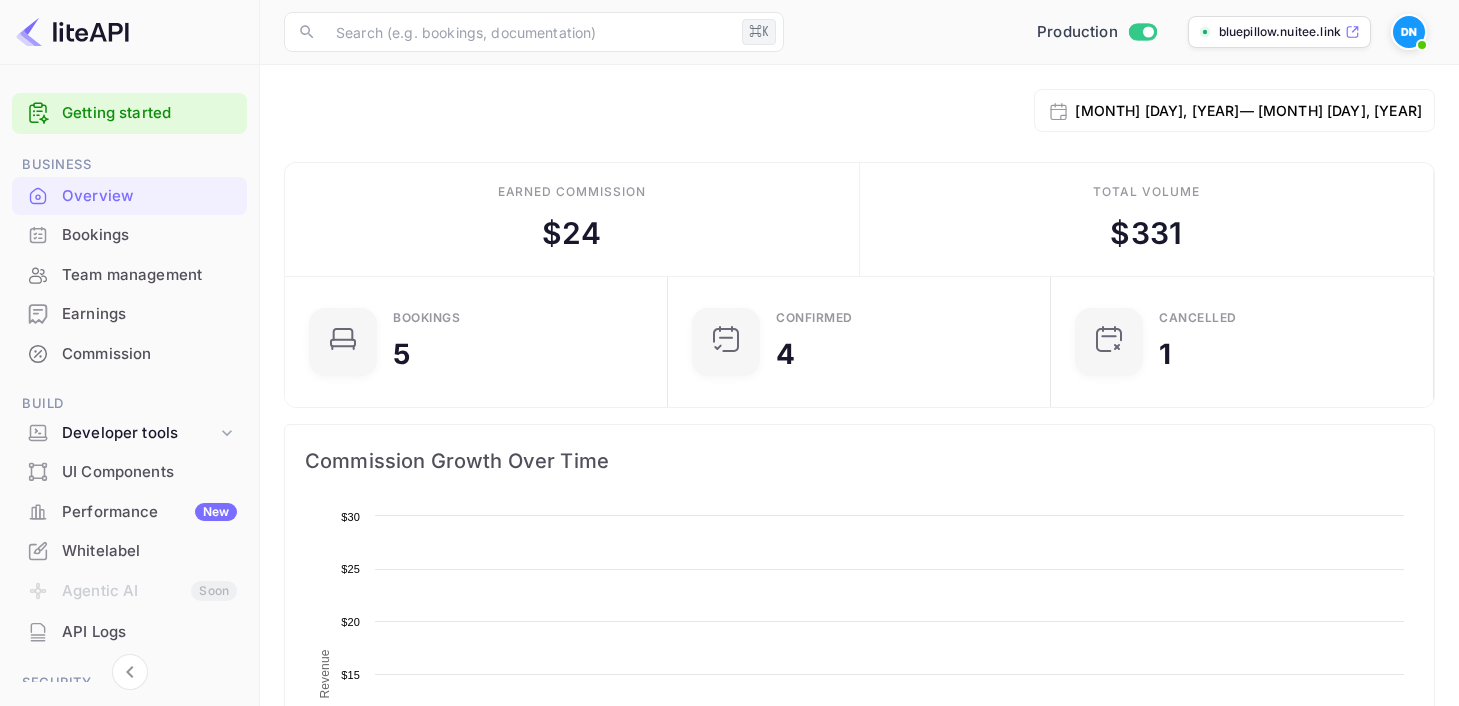 scroll, scrollTop: 1, scrollLeft: 1, axis: both 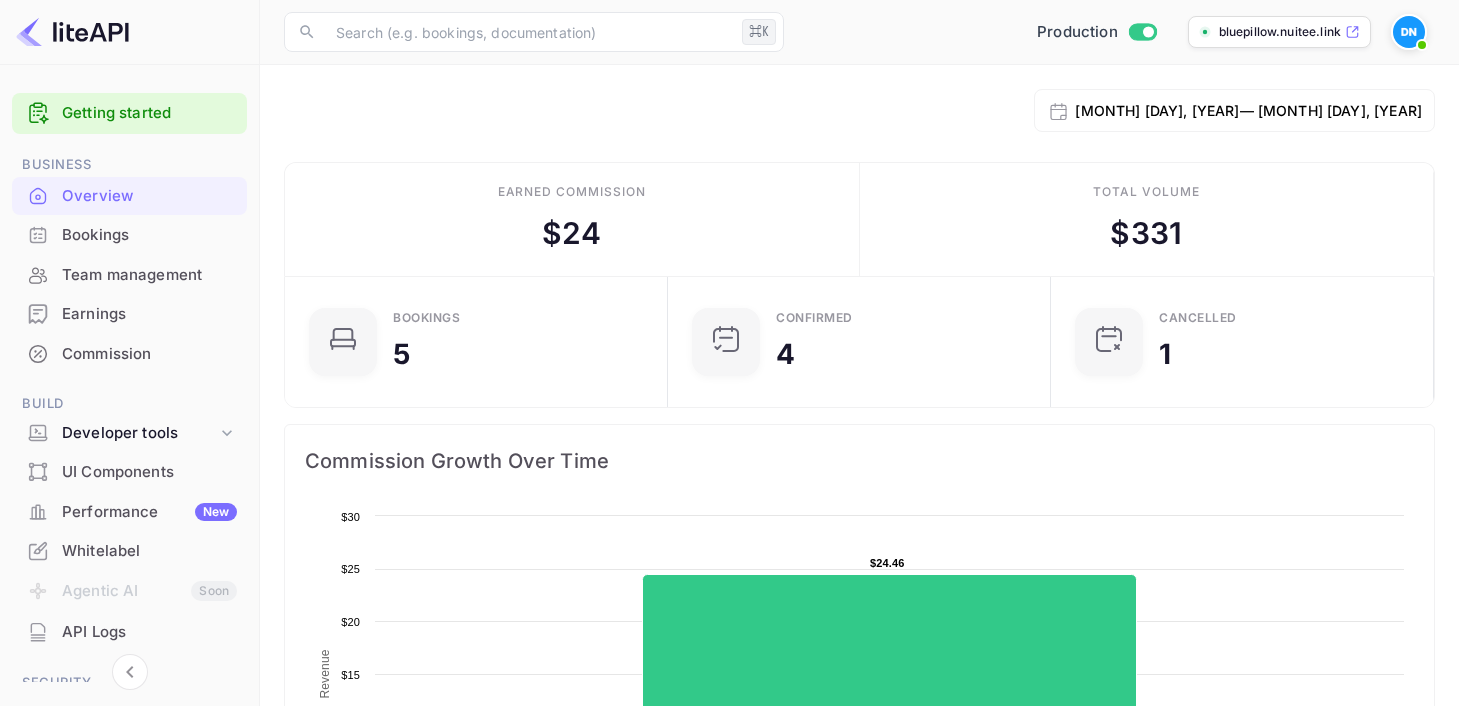 click on "[MONTH] [DAY], [YEAR]  —   [MONTH] [DAY], [YEAR]" at bounding box center [1248, 110] 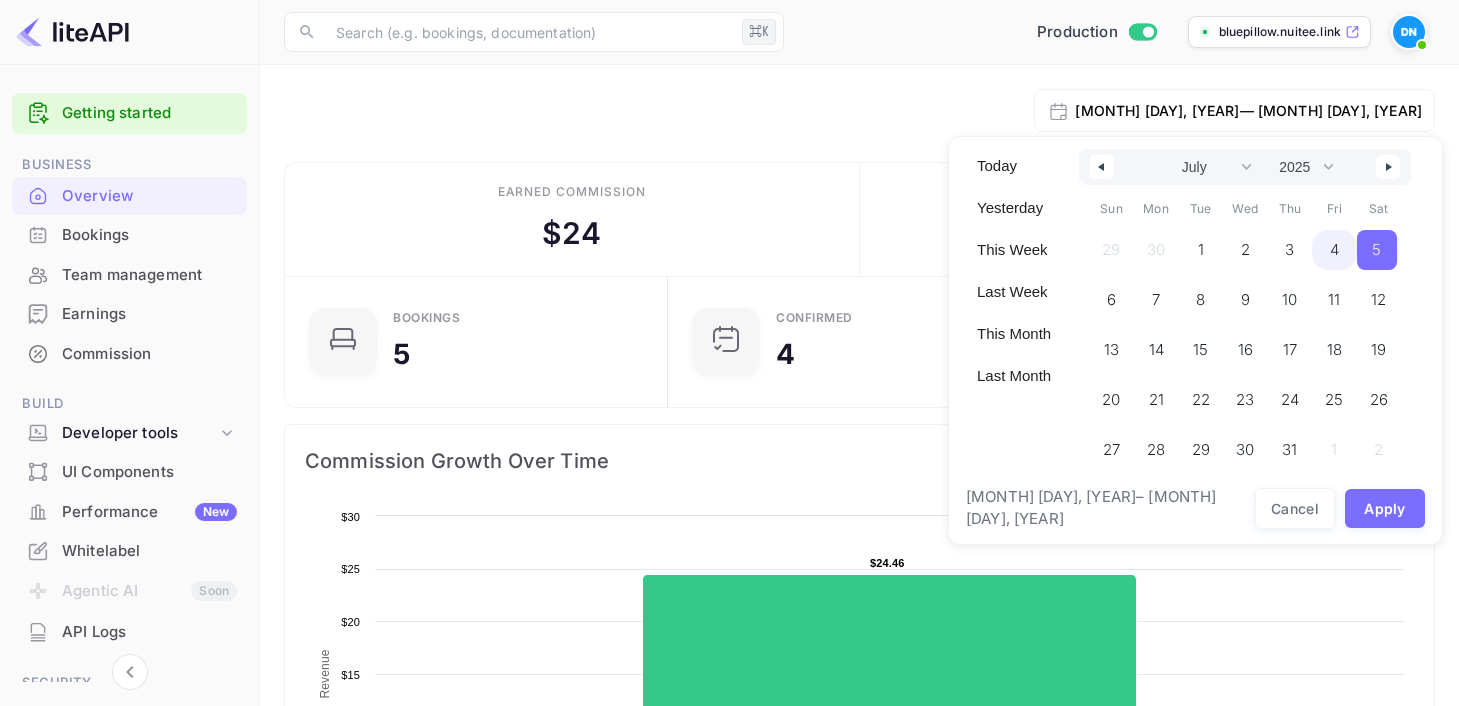 click on "4" at bounding box center (1334, 250) 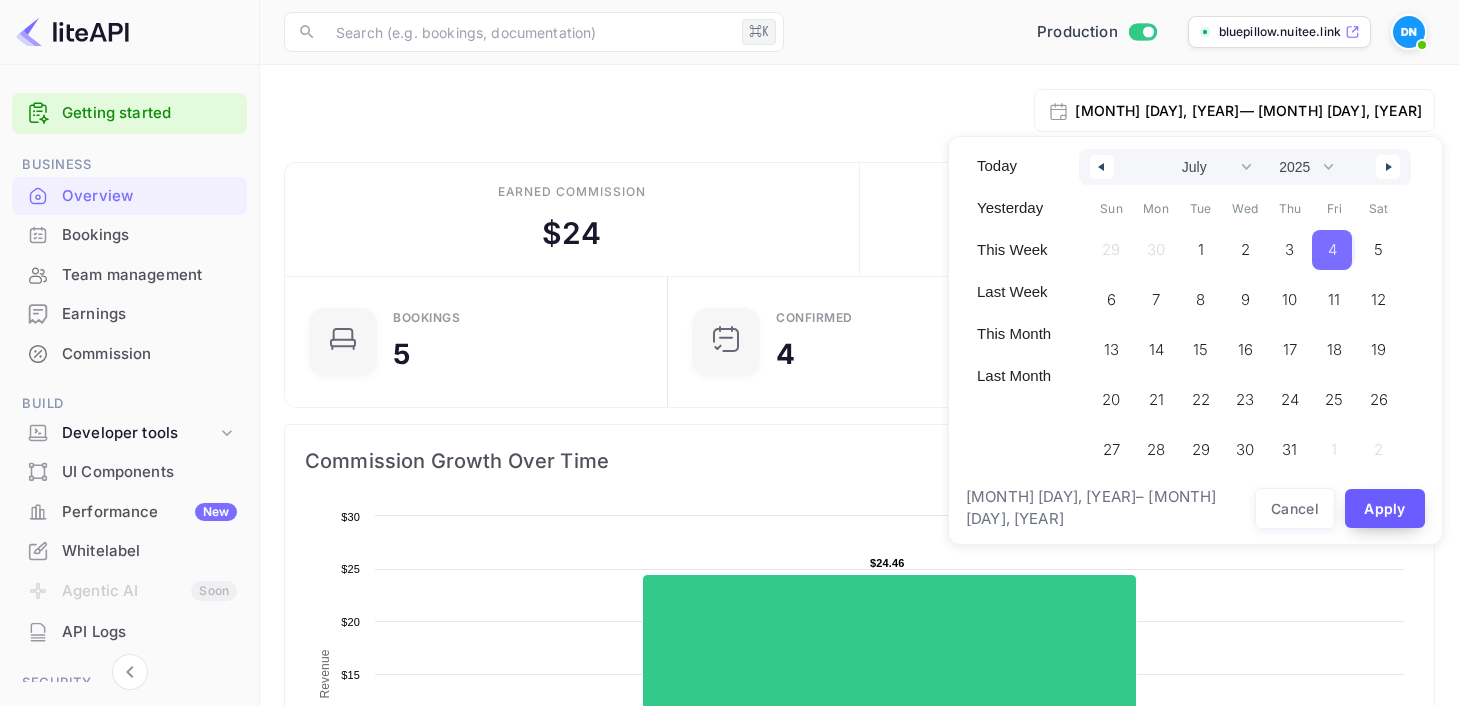 click on "Apply" at bounding box center [1385, 508] 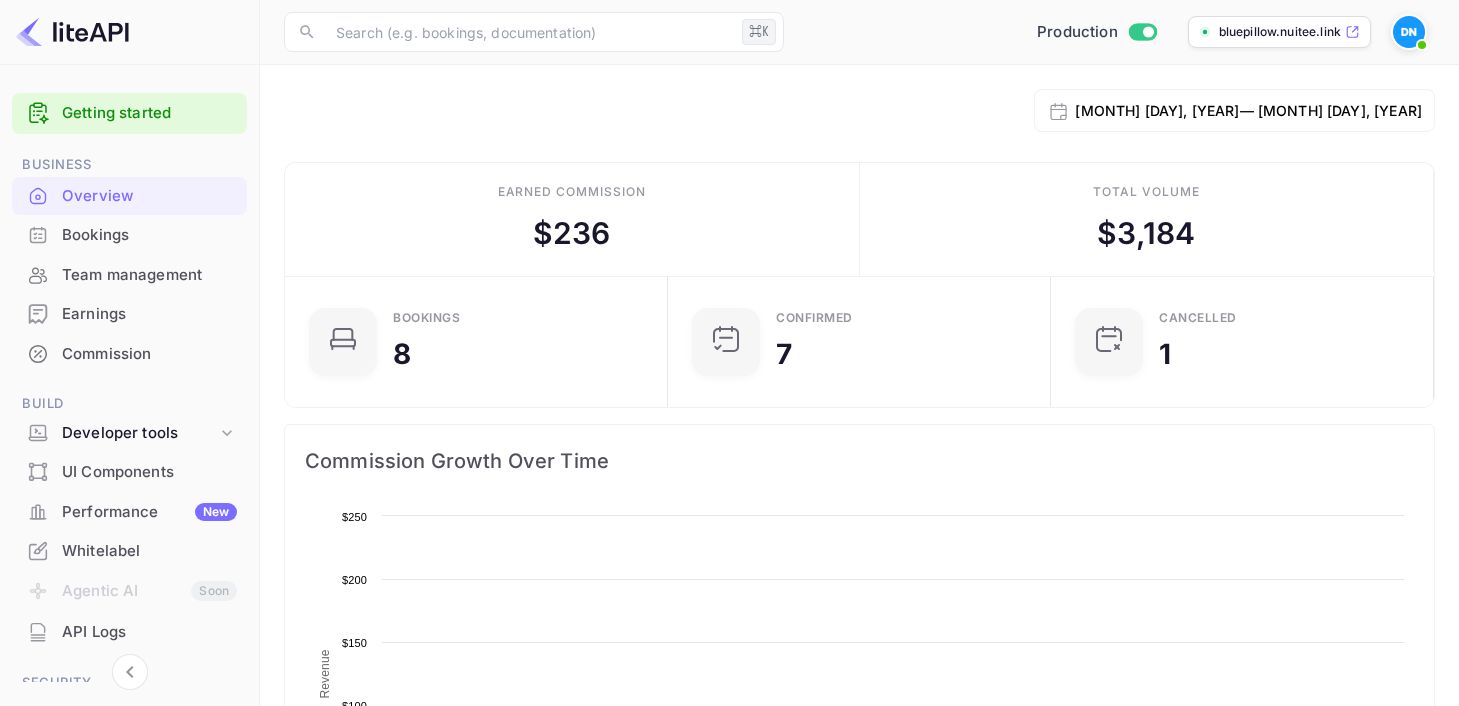 scroll, scrollTop: 1, scrollLeft: 1, axis: both 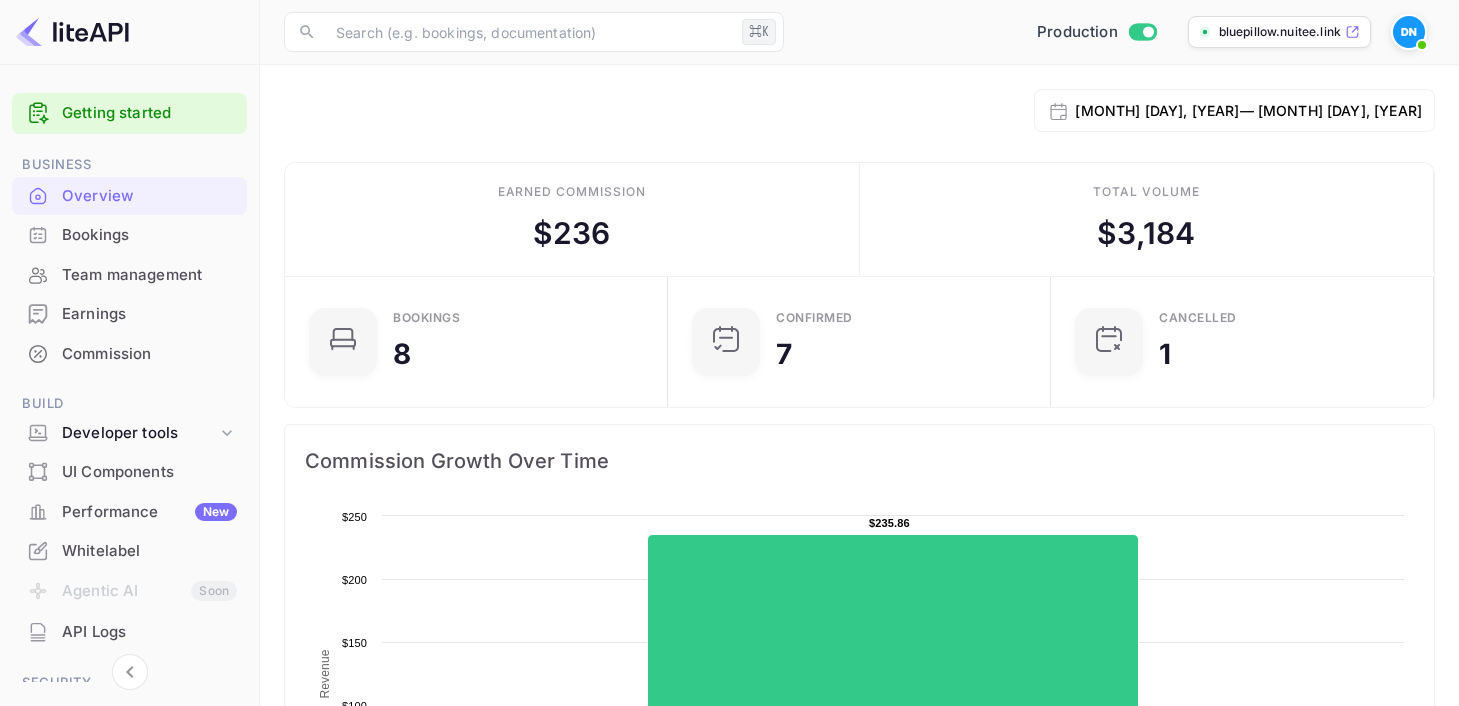 click on "[MONTH] [DAY], [YEAR]  —   [MONTH] [DAY], [YEAR]" at bounding box center [1248, 110] 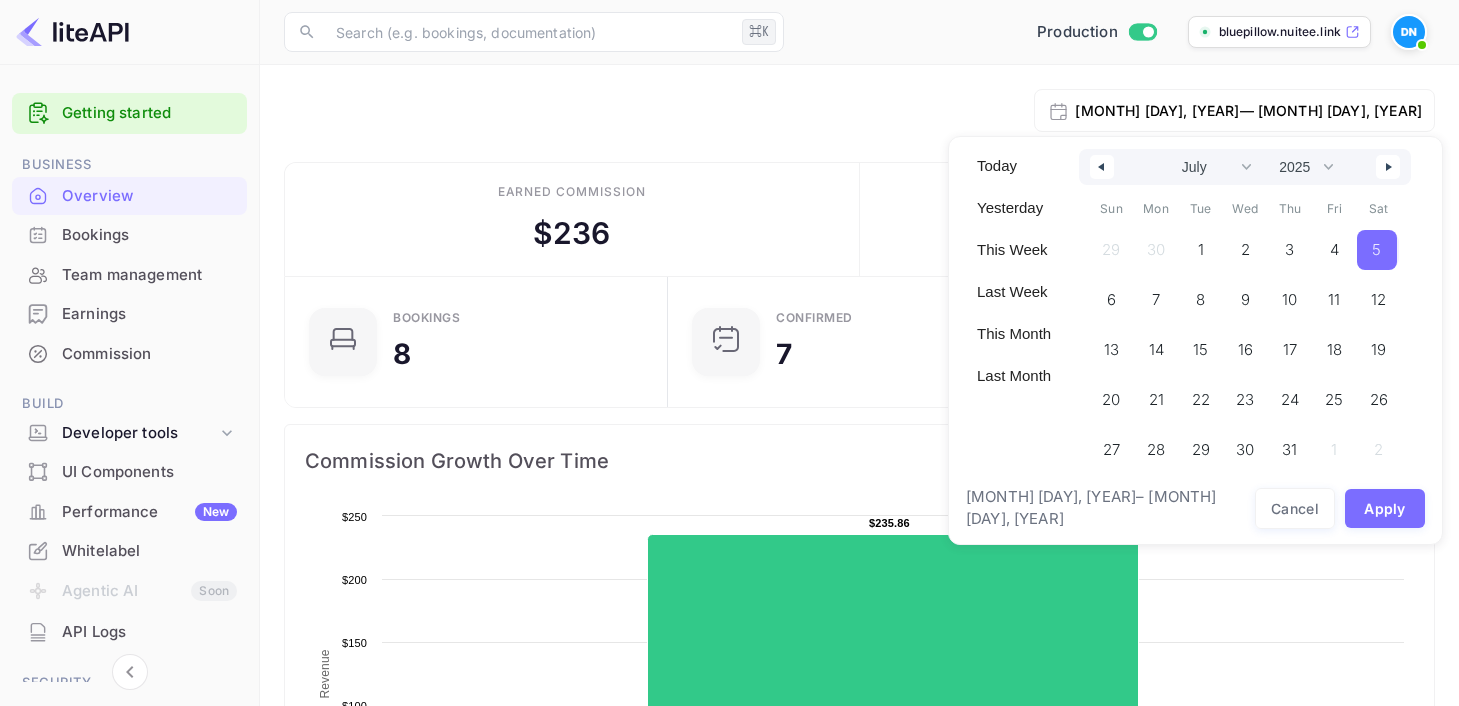 click on "5" at bounding box center [1377, 250] 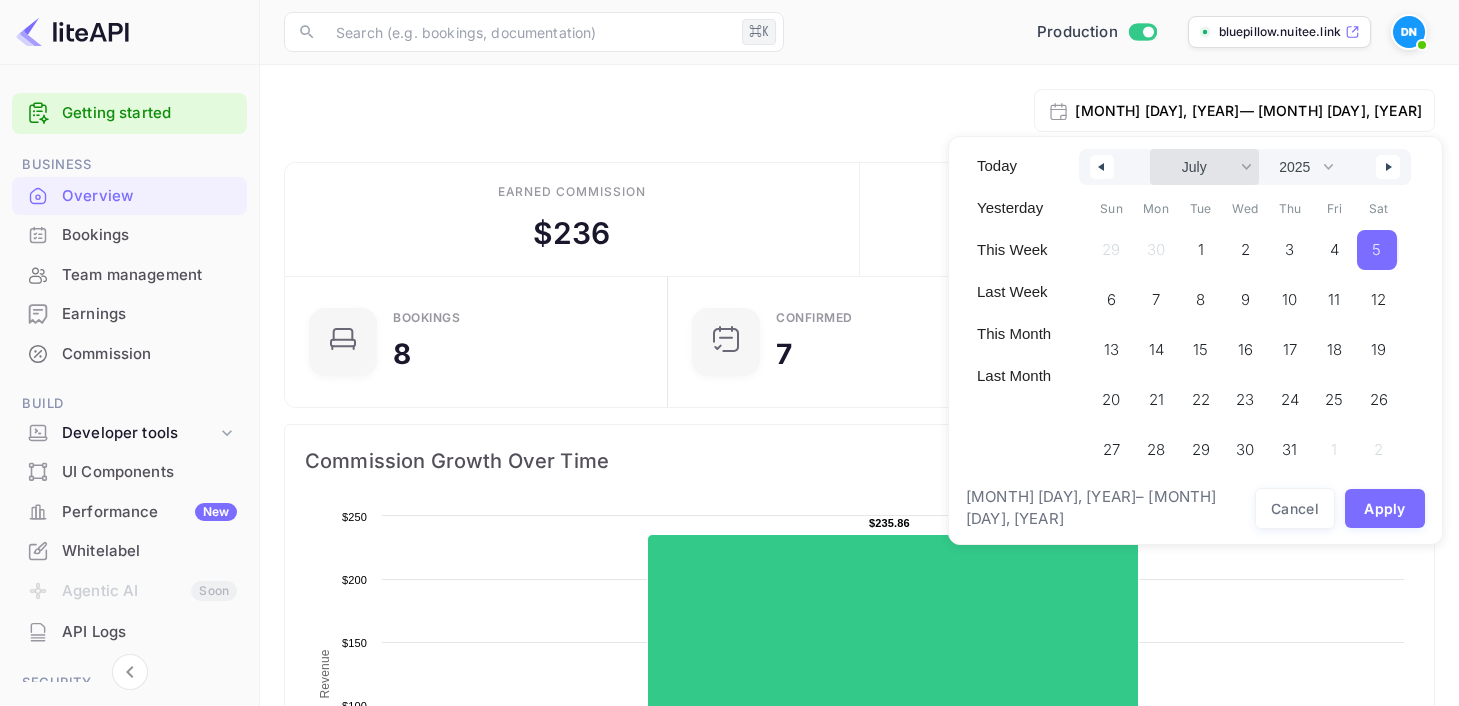 click on "January February March April May June July August September October November December" at bounding box center (1204, 167) 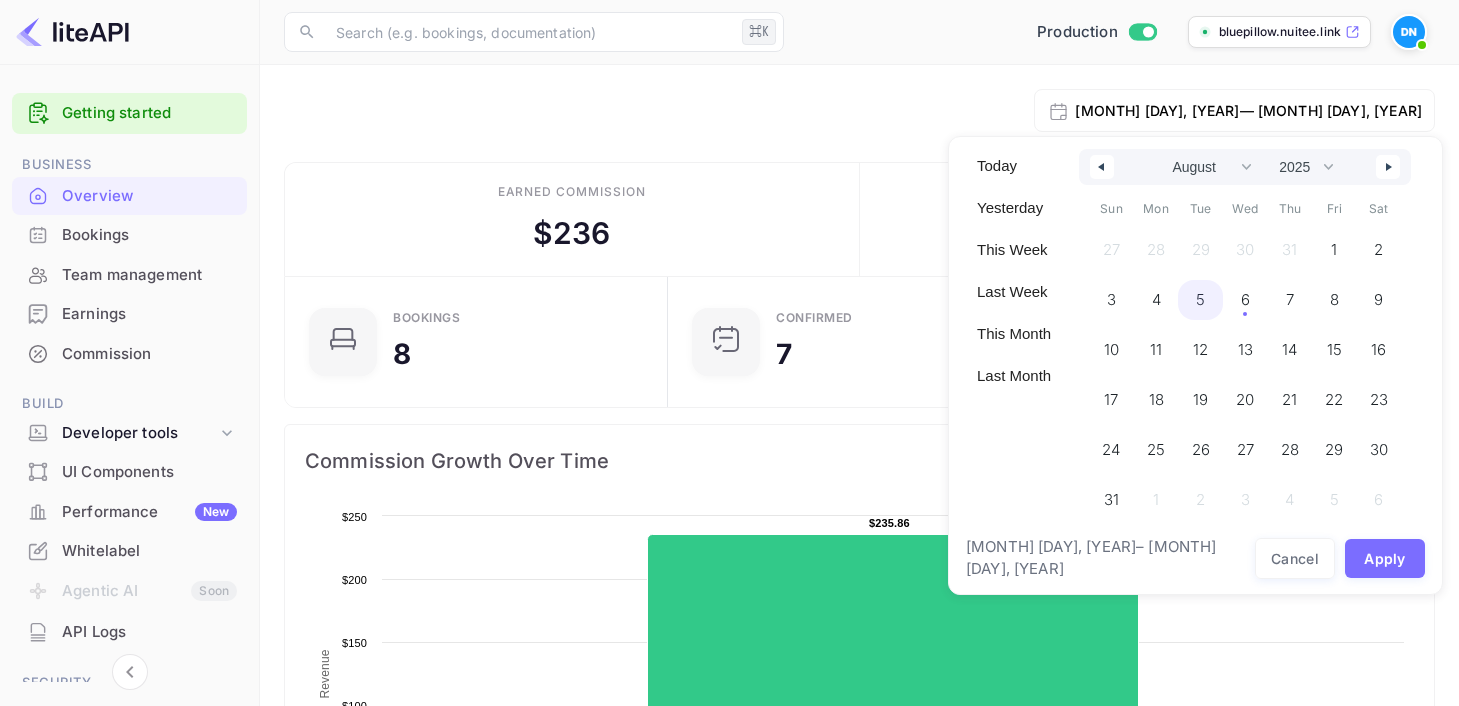 click on "5" at bounding box center [1200, 300] 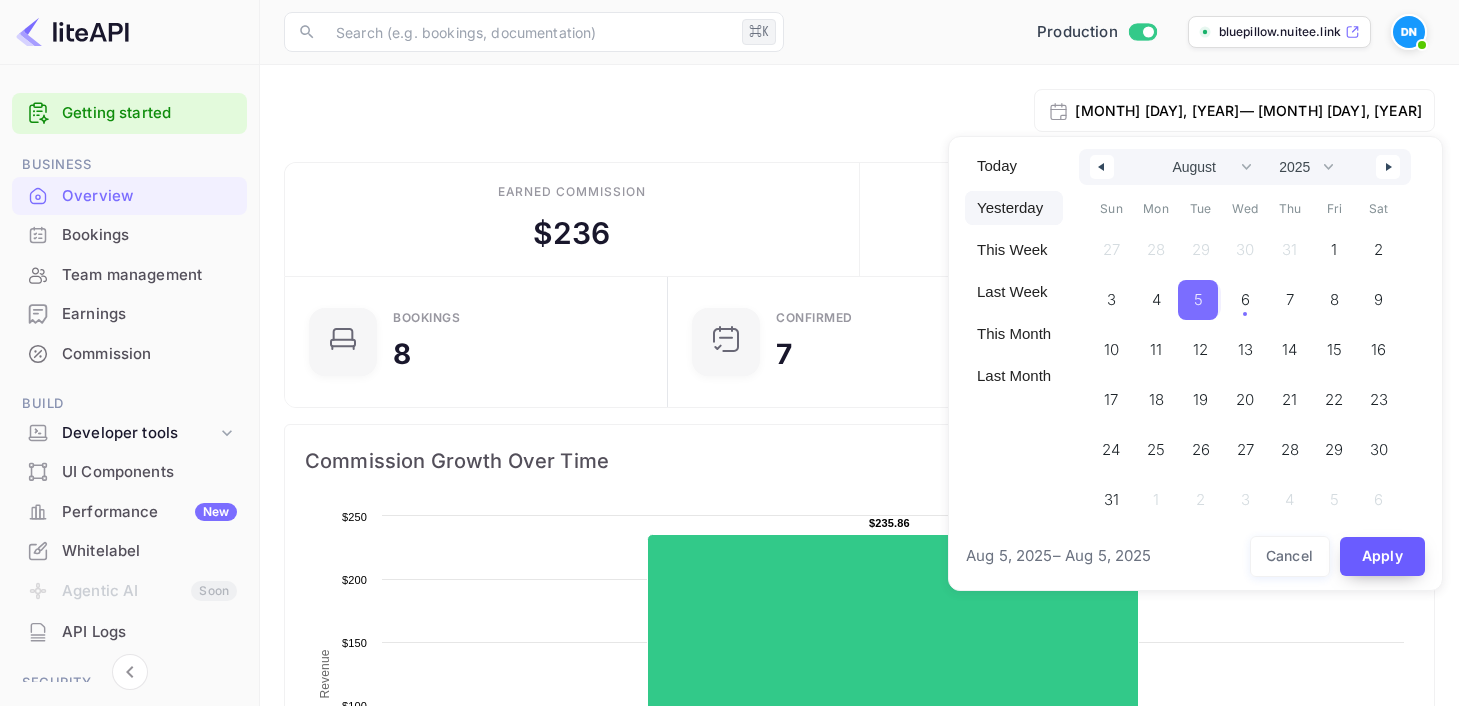 click on "Apply" at bounding box center [1383, 556] 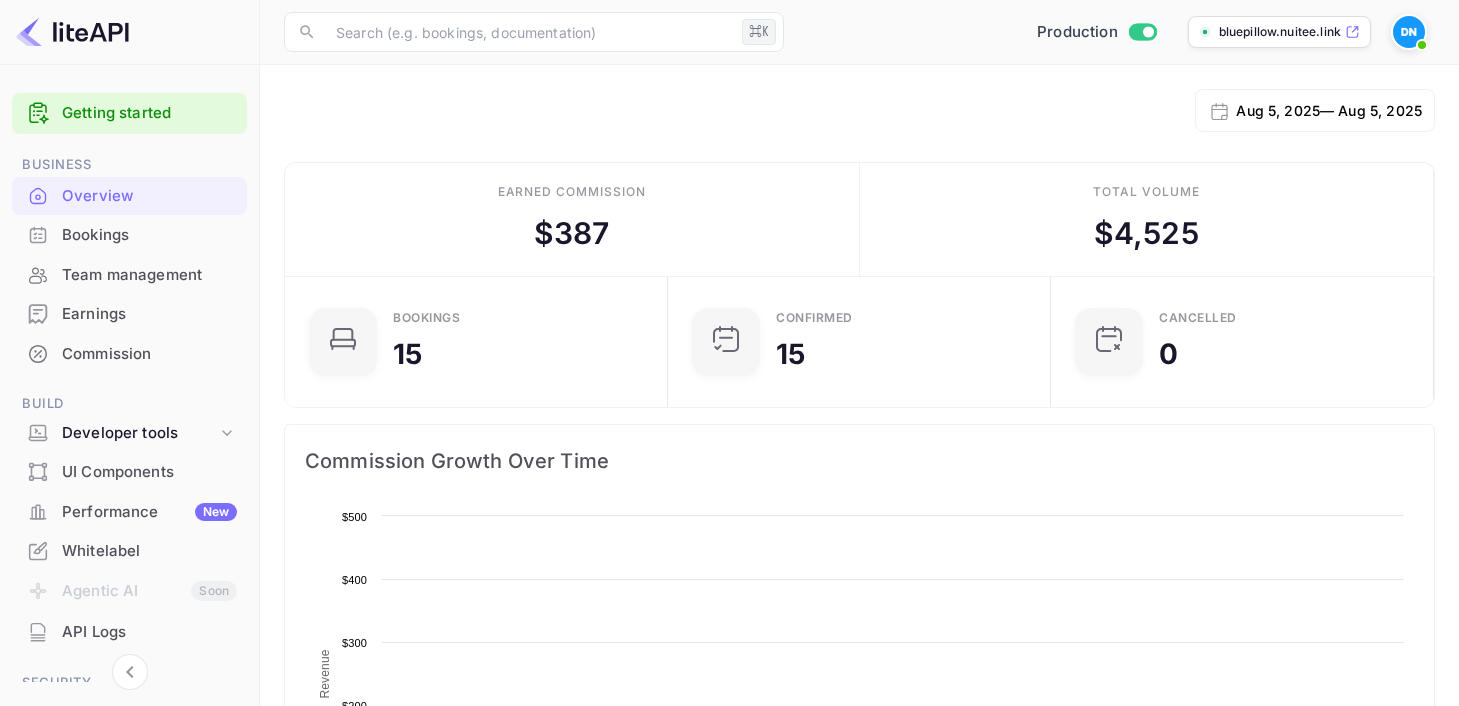 scroll, scrollTop: 1, scrollLeft: 1, axis: both 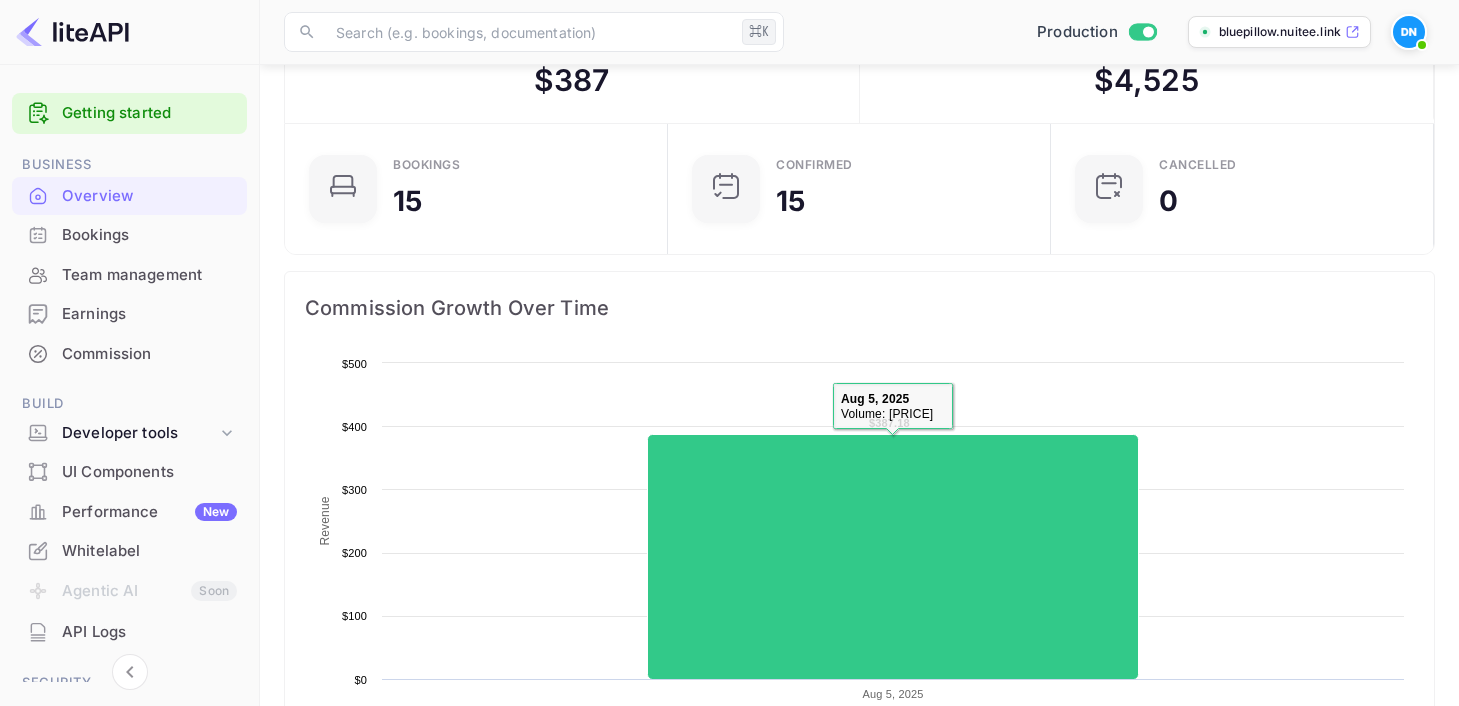 click on "Bookings" at bounding box center [149, 235] 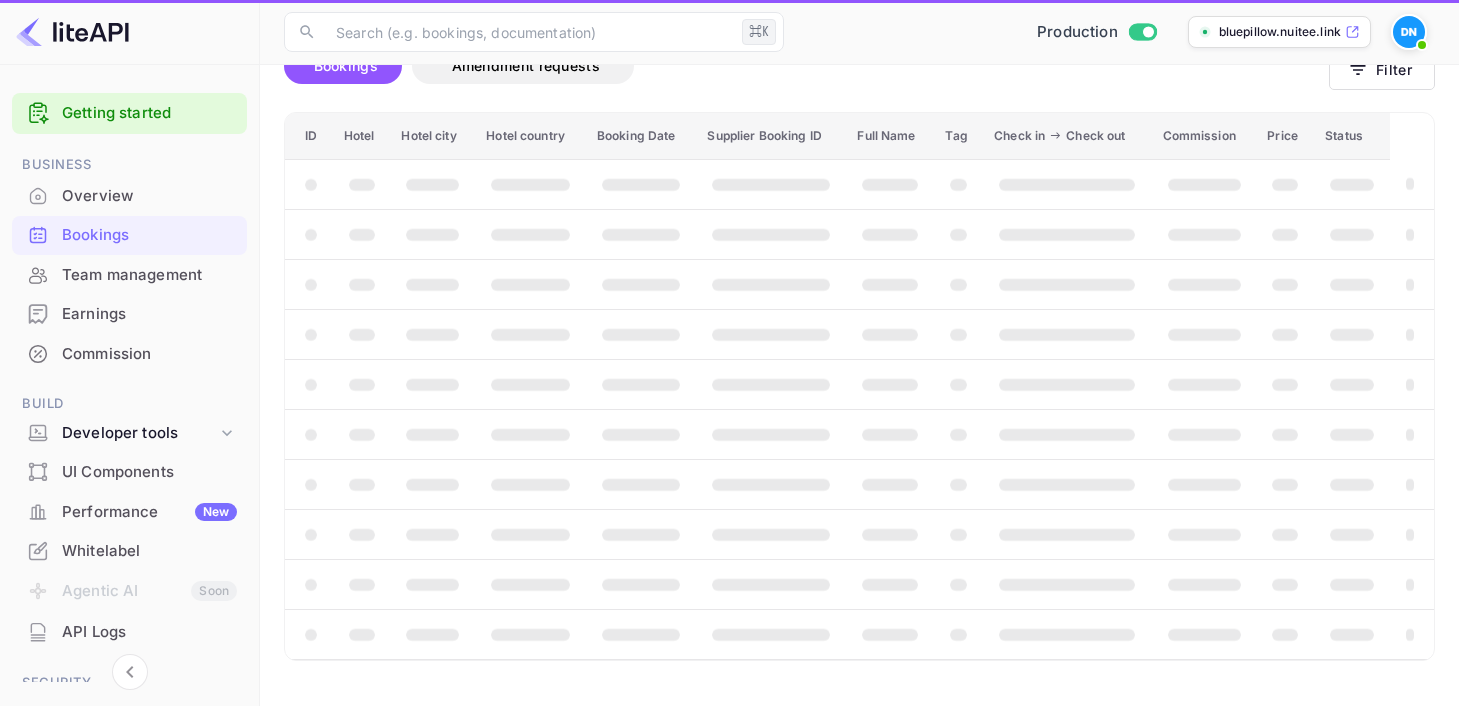 scroll, scrollTop: 0, scrollLeft: 0, axis: both 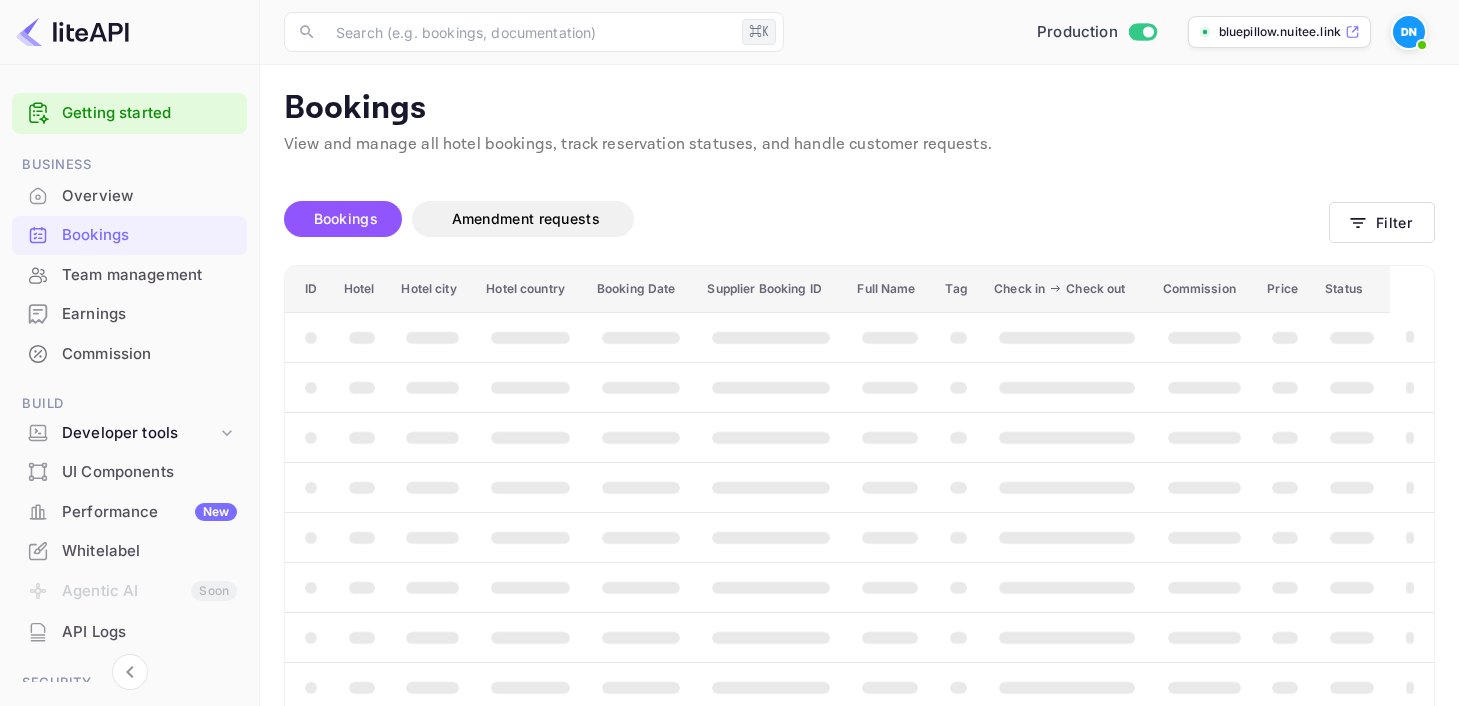 click on "Team management" at bounding box center [149, 275] 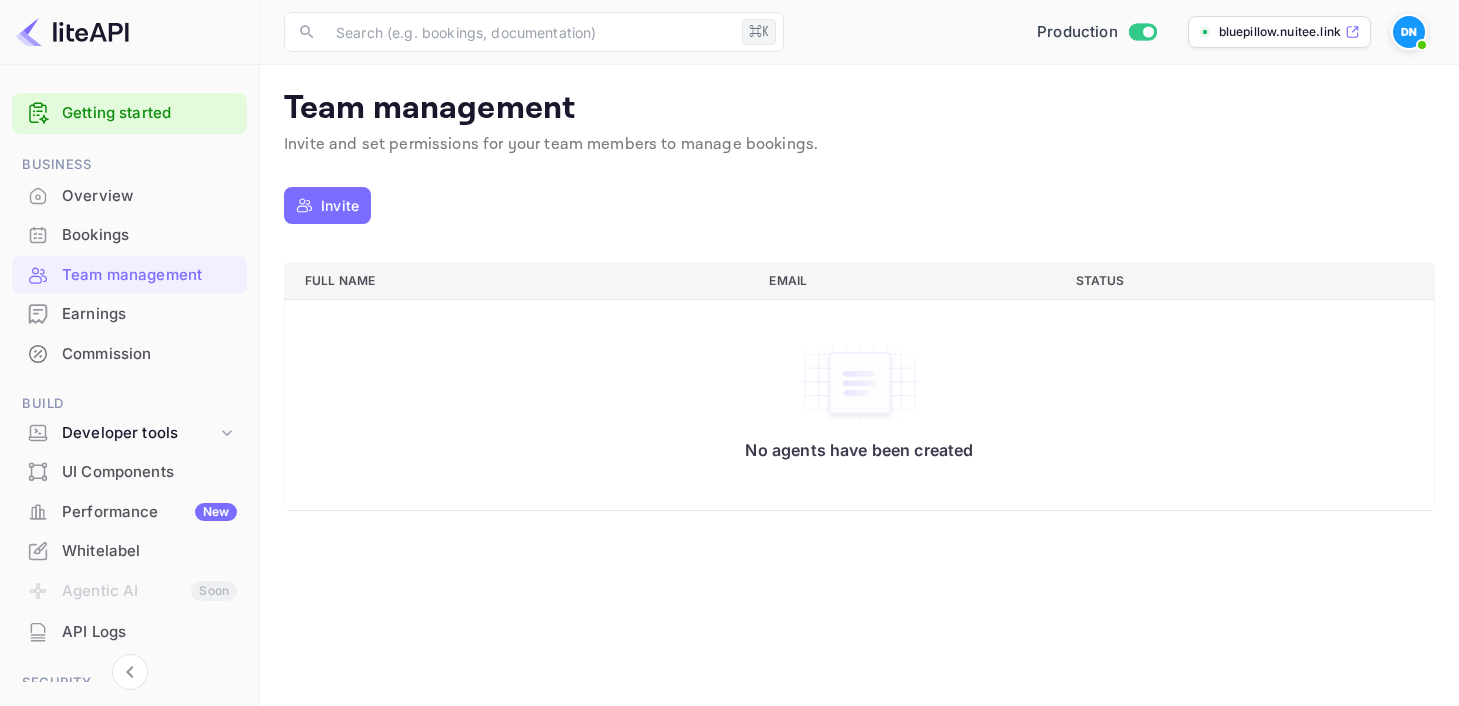 click on "Earnings" at bounding box center [149, 314] 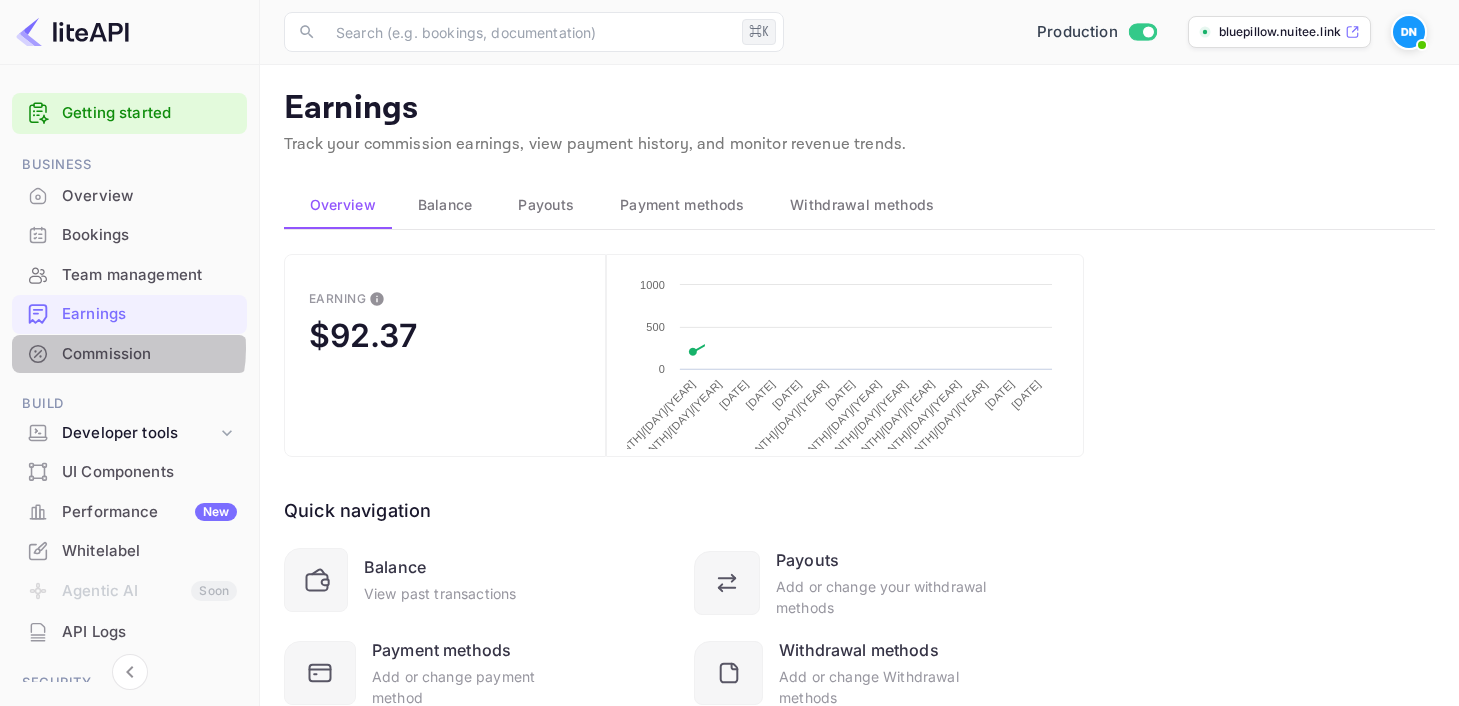 click on "Commission" at bounding box center (149, 354) 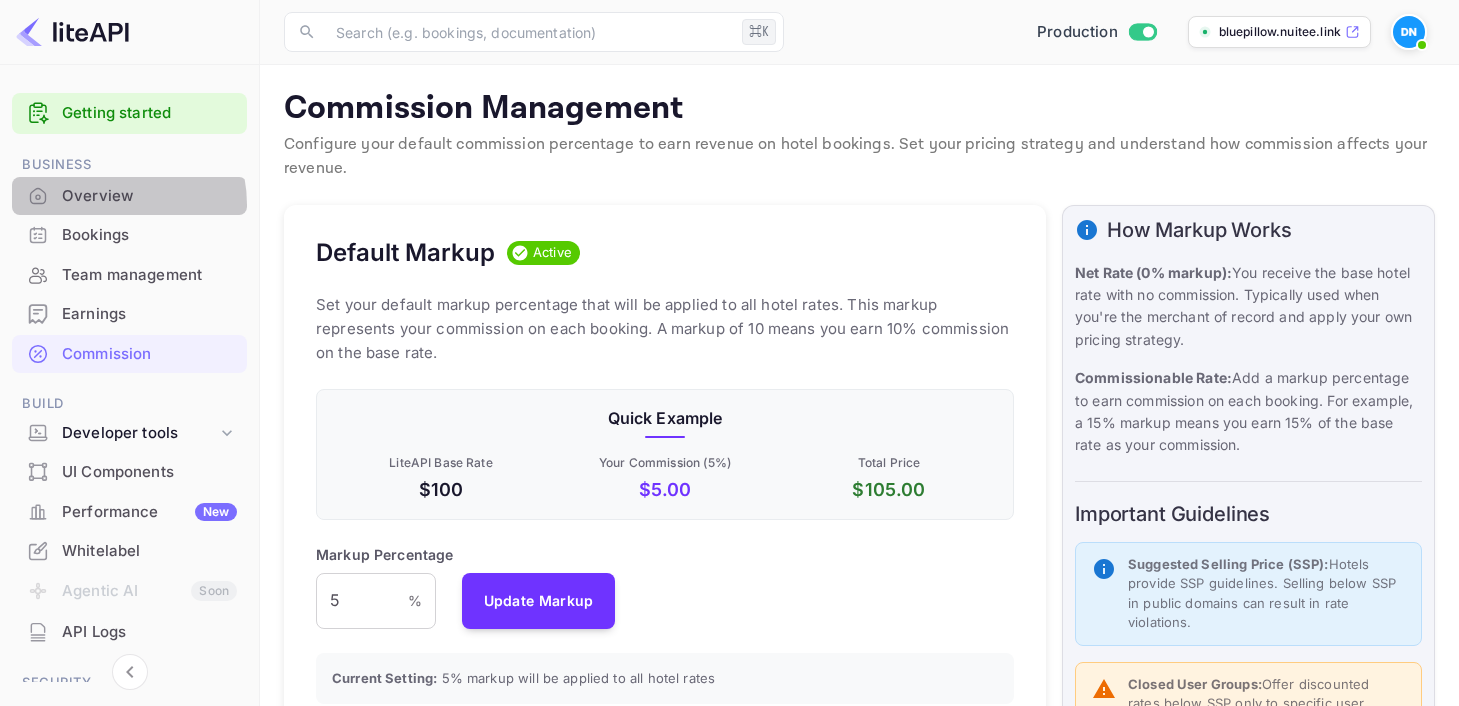 click on "Overview" at bounding box center (149, 196) 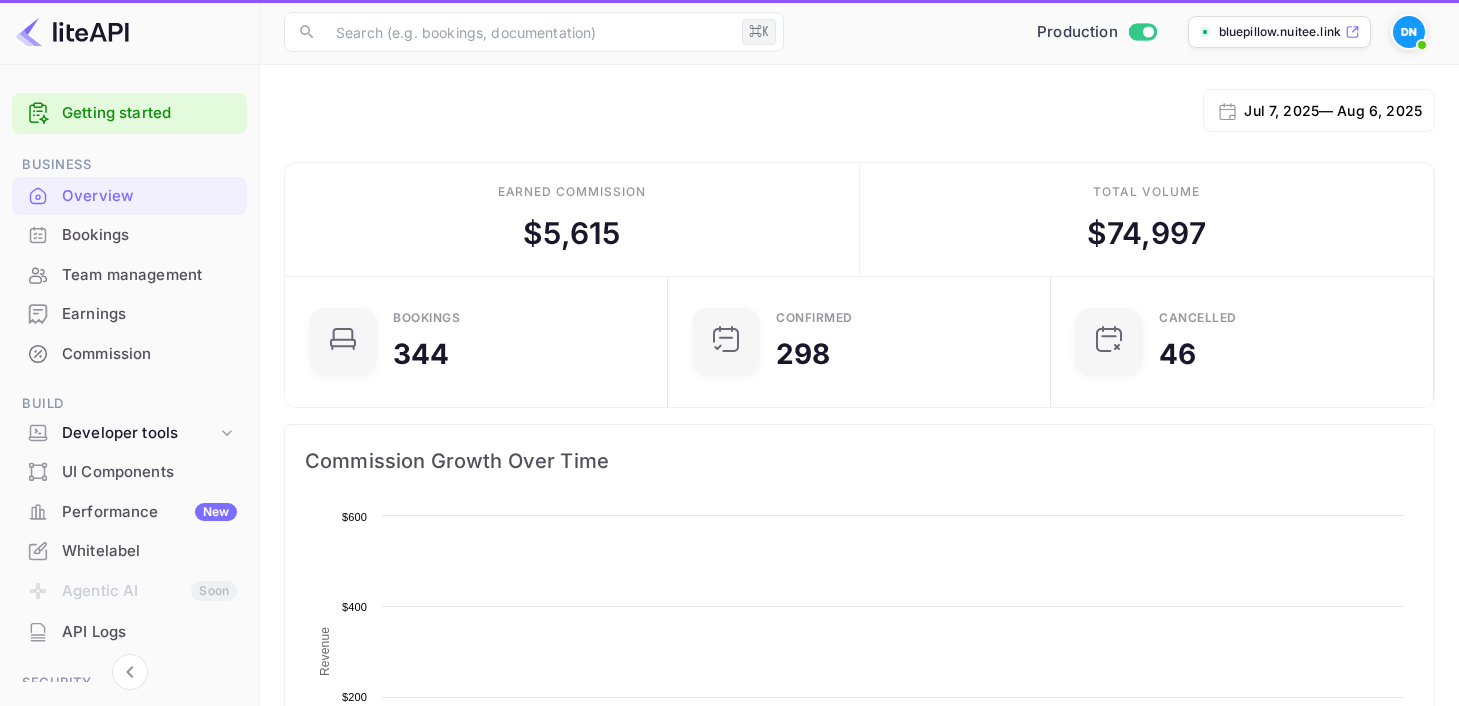 scroll, scrollTop: 1, scrollLeft: 1, axis: both 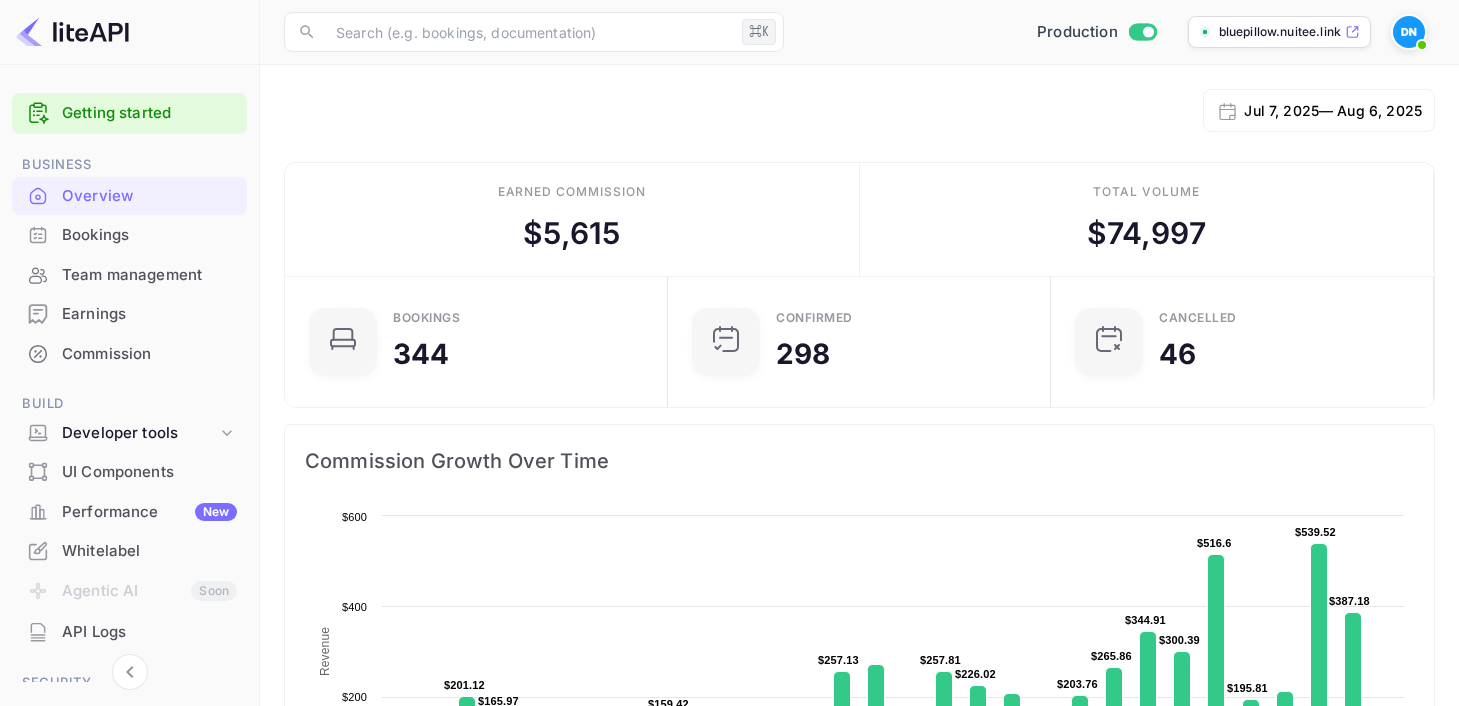 click at bounding box center [1409, 32] 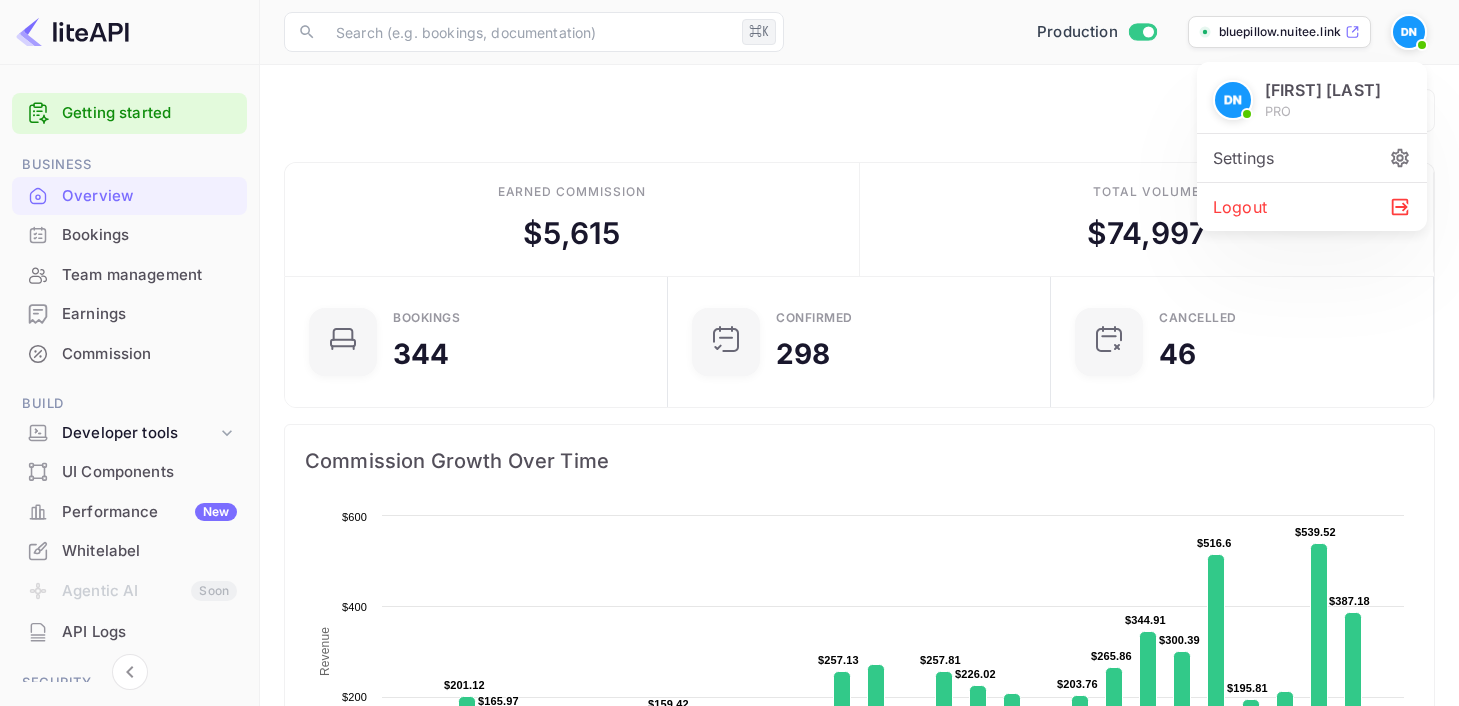 click at bounding box center (729, 353) 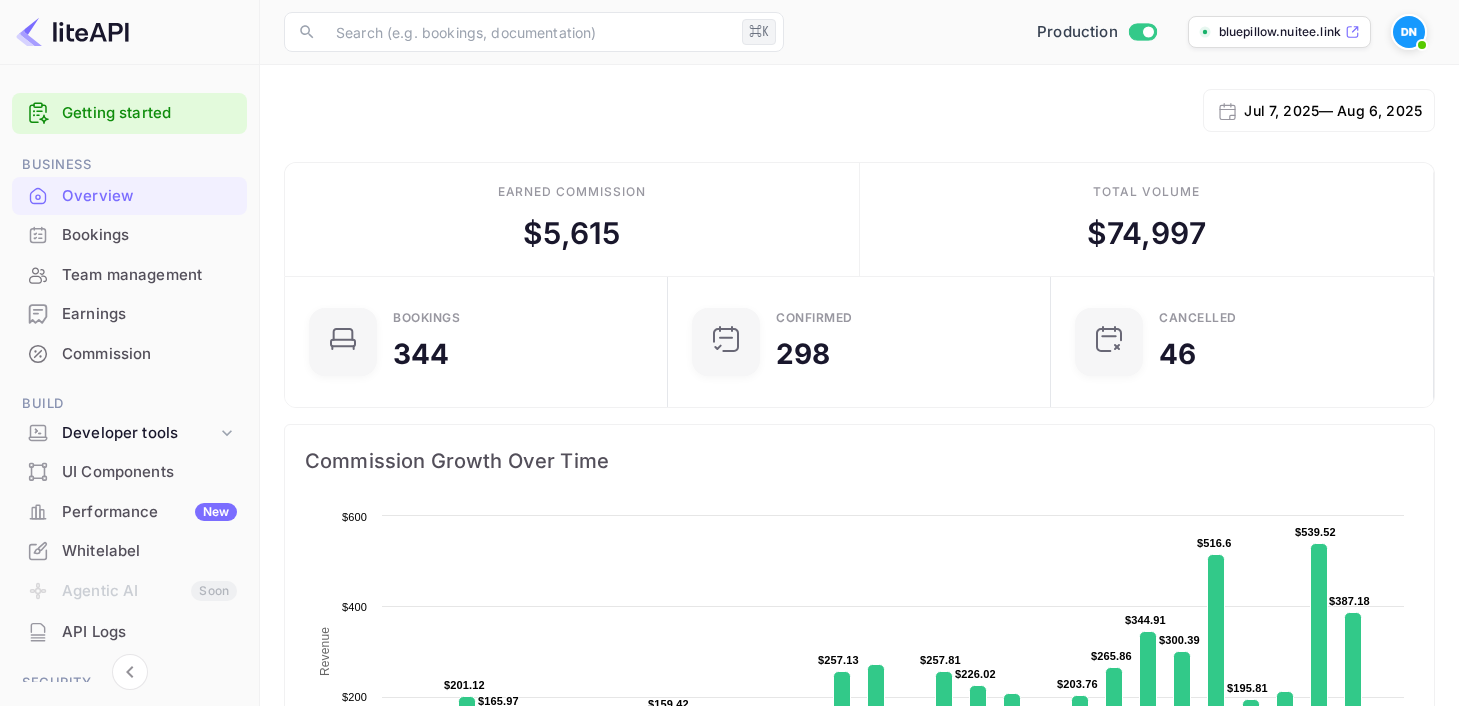 click on "Earnings" at bounding box center [149, 314] 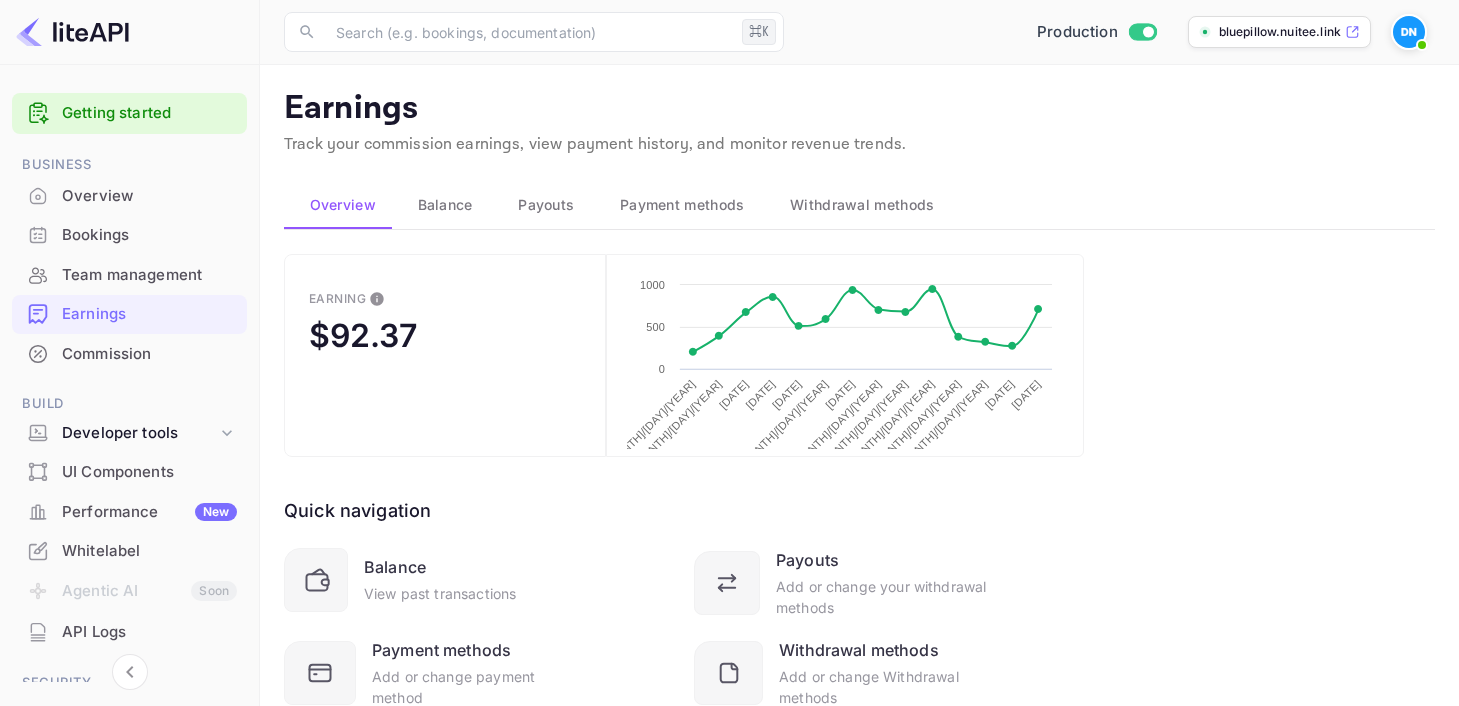 click on "Balance" at bounding box center [445, 205] 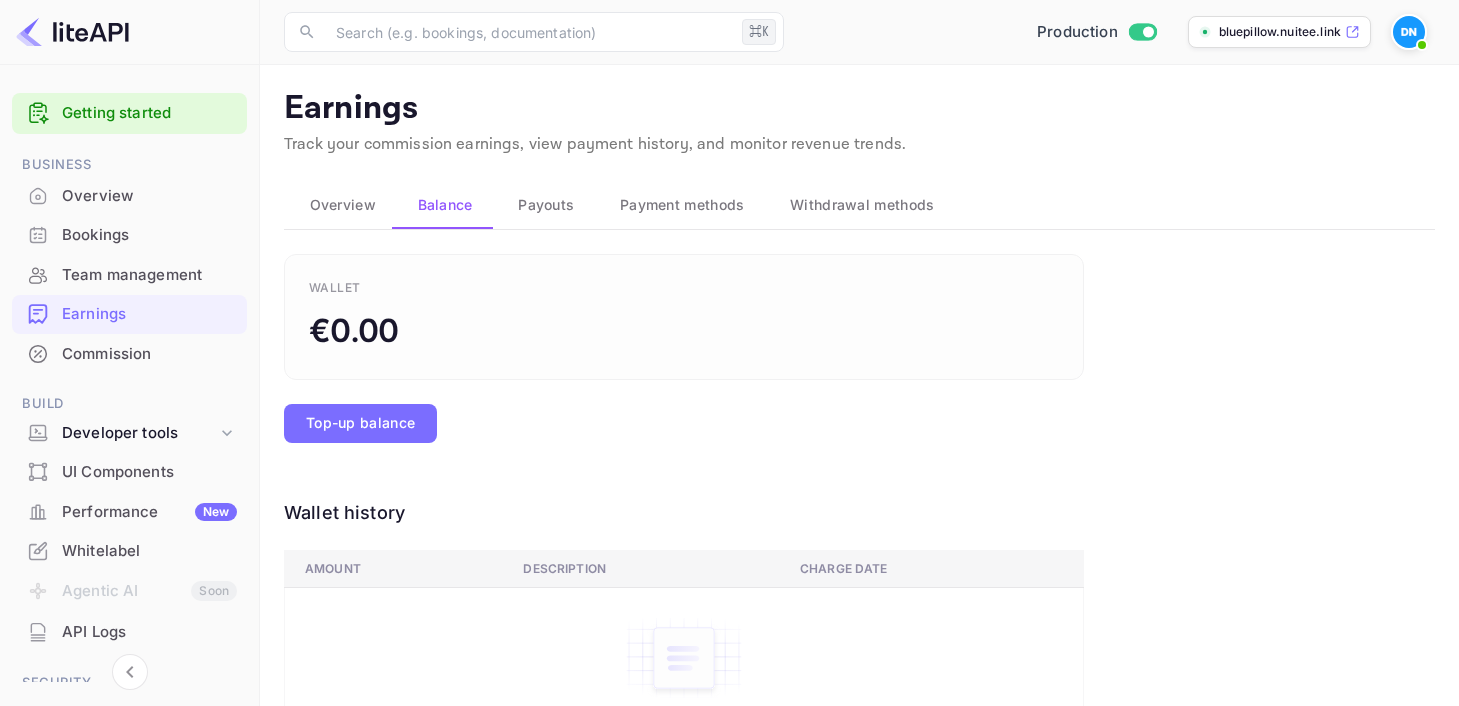 scroll, scrollTop: 134, scrollLeft: 0, axis: vertical 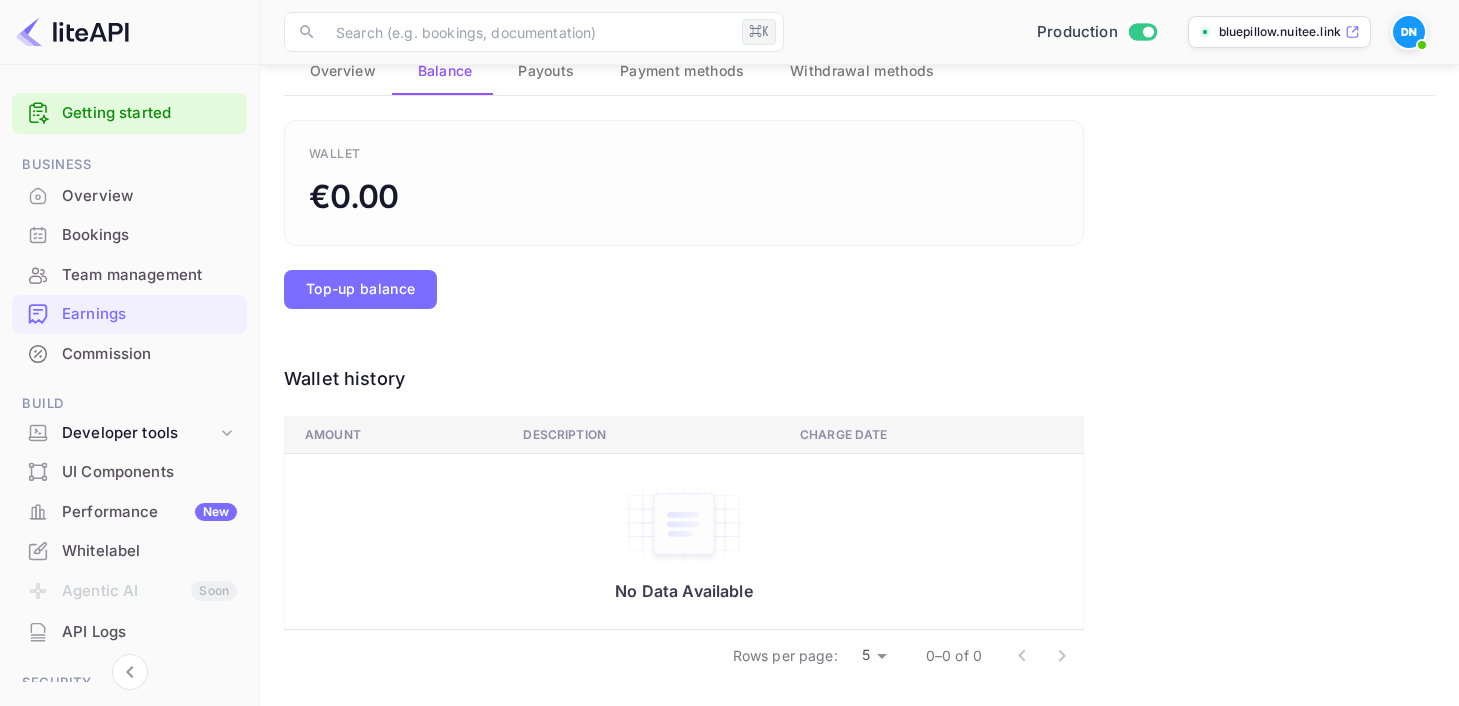 click on "Getting started Business Overview Bookings Team management Earnings Commission Build Developer tools UI Components Performance New Whitelabel Agentic AI Soon API Logs Security Fraud management Marketing Vouchers   Now you can check your travel website directly from the link. Check your website ​ ⌘K ​ Production bluepillow.nuitee.link   Earnings Track your commission earnings, view payment history, and monitor revenue trends. Overview Balance Payouts Payment methods Withdrawal methods Wallet €0.00 Top-up balance Wallet history Amount Description Charge date No Data Available Rows per page: 5 5 0–0 of 0 Materio - React Admin Template Materio Admin is the most developer friendly & highly customizable Admin Dashboard Template based on MUI and NextJS. Click on below buttons to explore PRO version. Demo Download   liteAPI are you sure you want to change the status of this sand_box? Yes No" at bounding box center (729, 286) 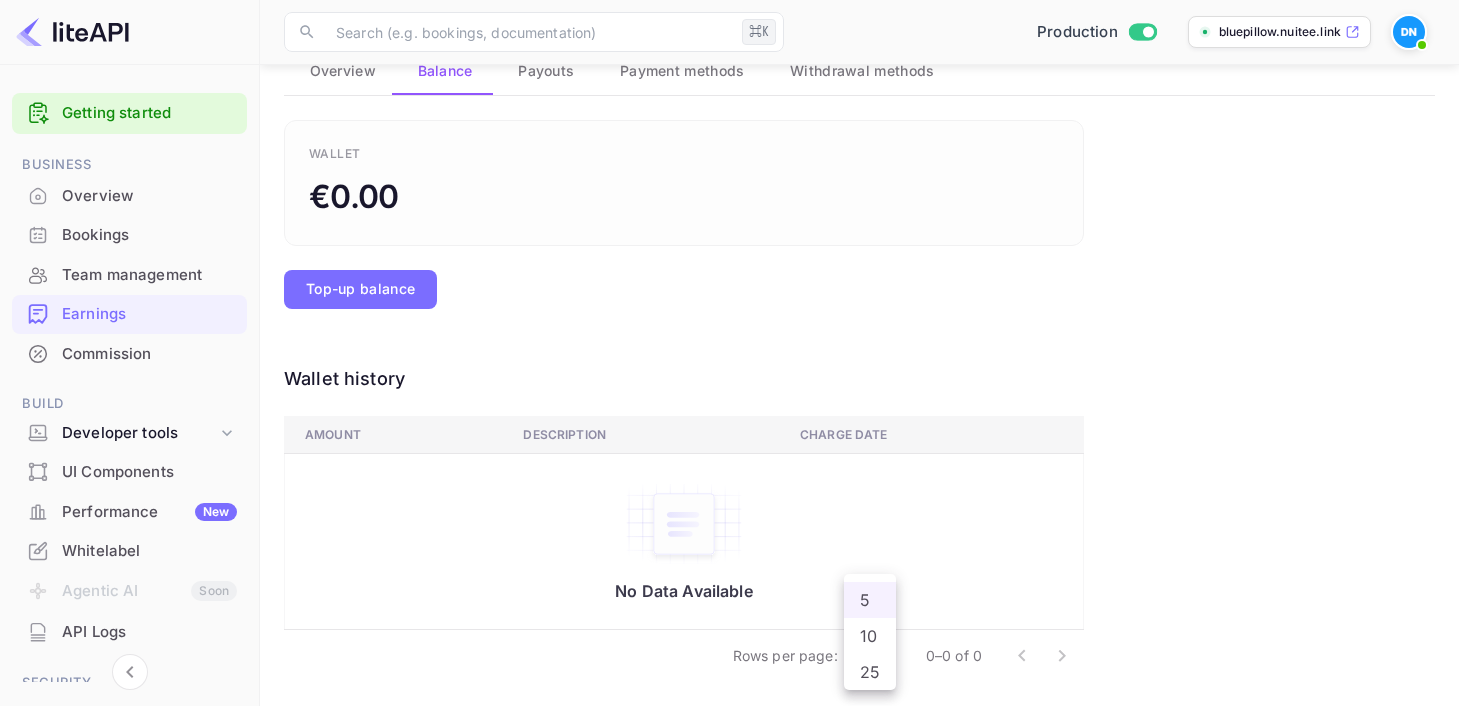 click on "10" at bounding box center [870, 636] 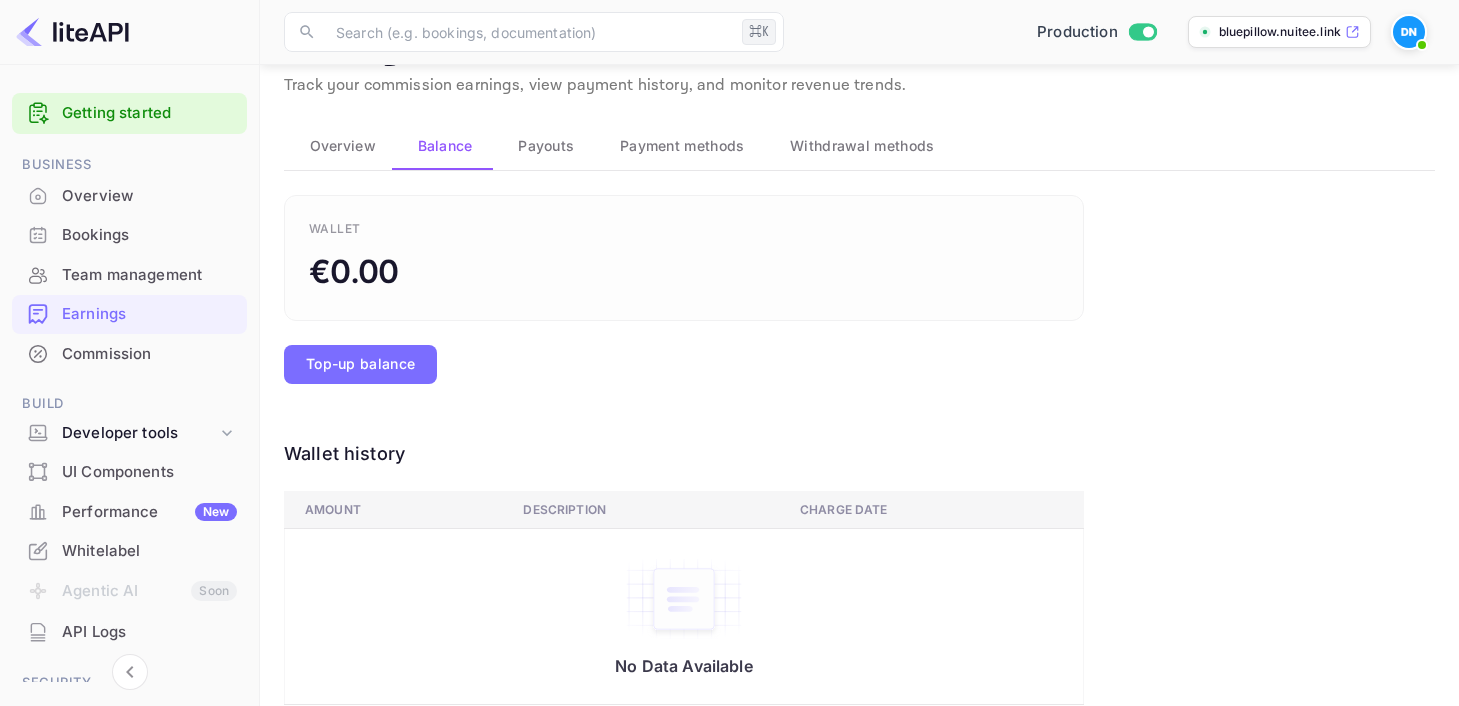 scroll, scrollTop: 0, scrollLeft: 0, axis: both 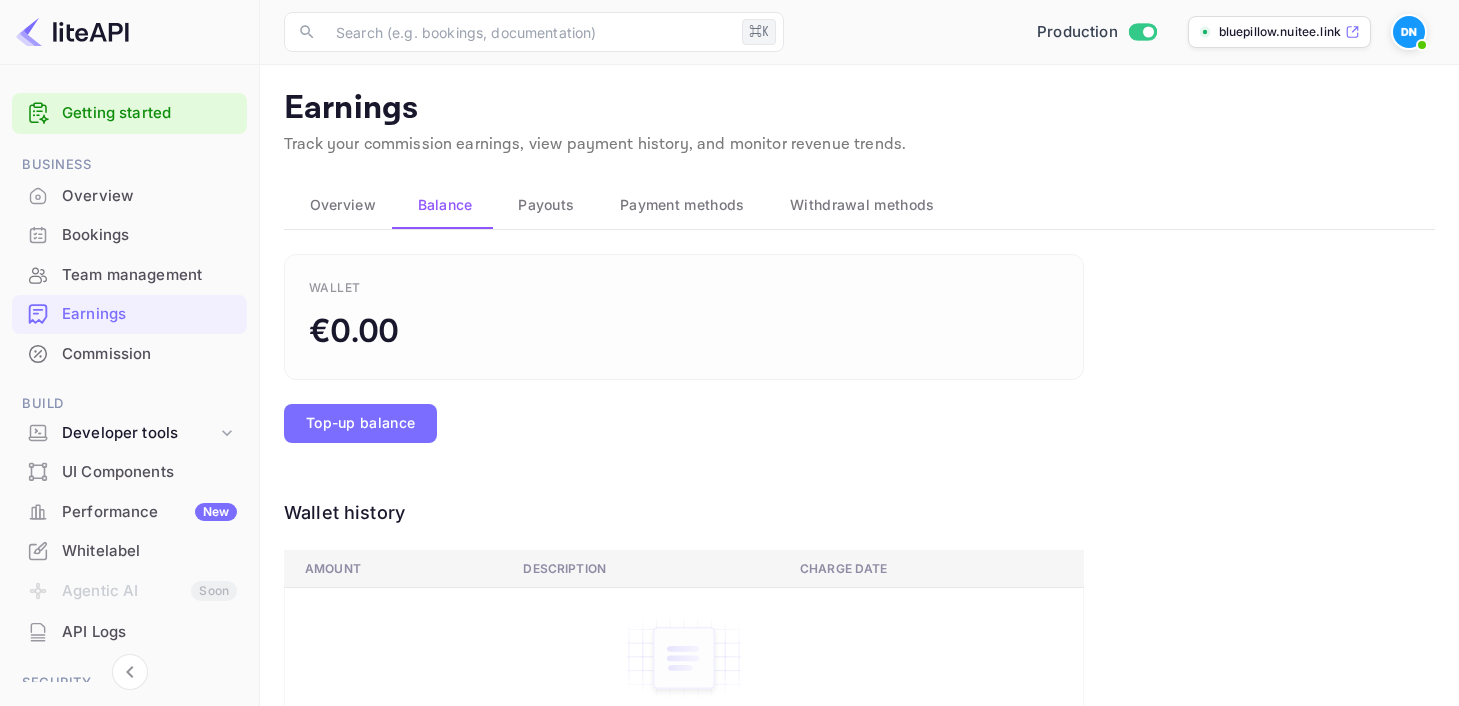 click on "Overview" at bounding box center [343, 205] 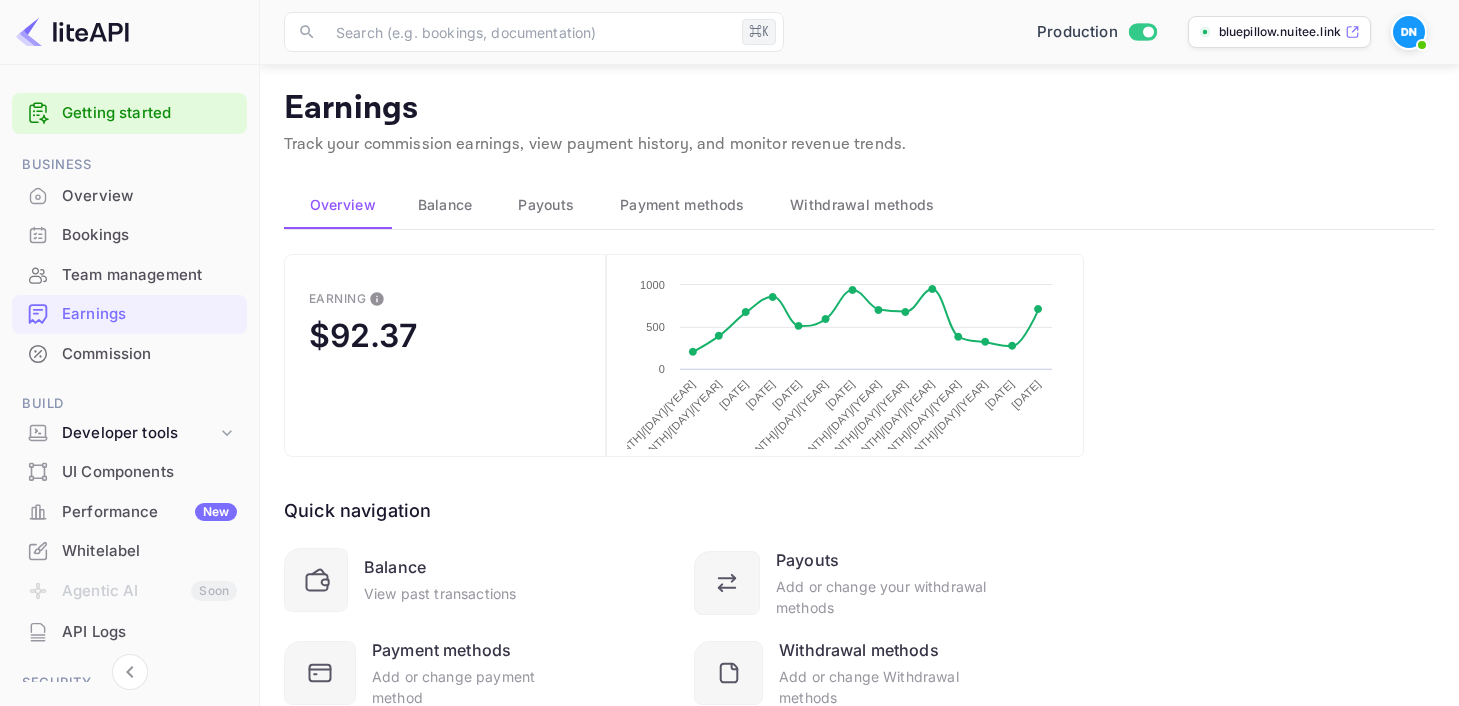 scroll, scrollTop: 75, scrollLeft: 0, axis: vertical 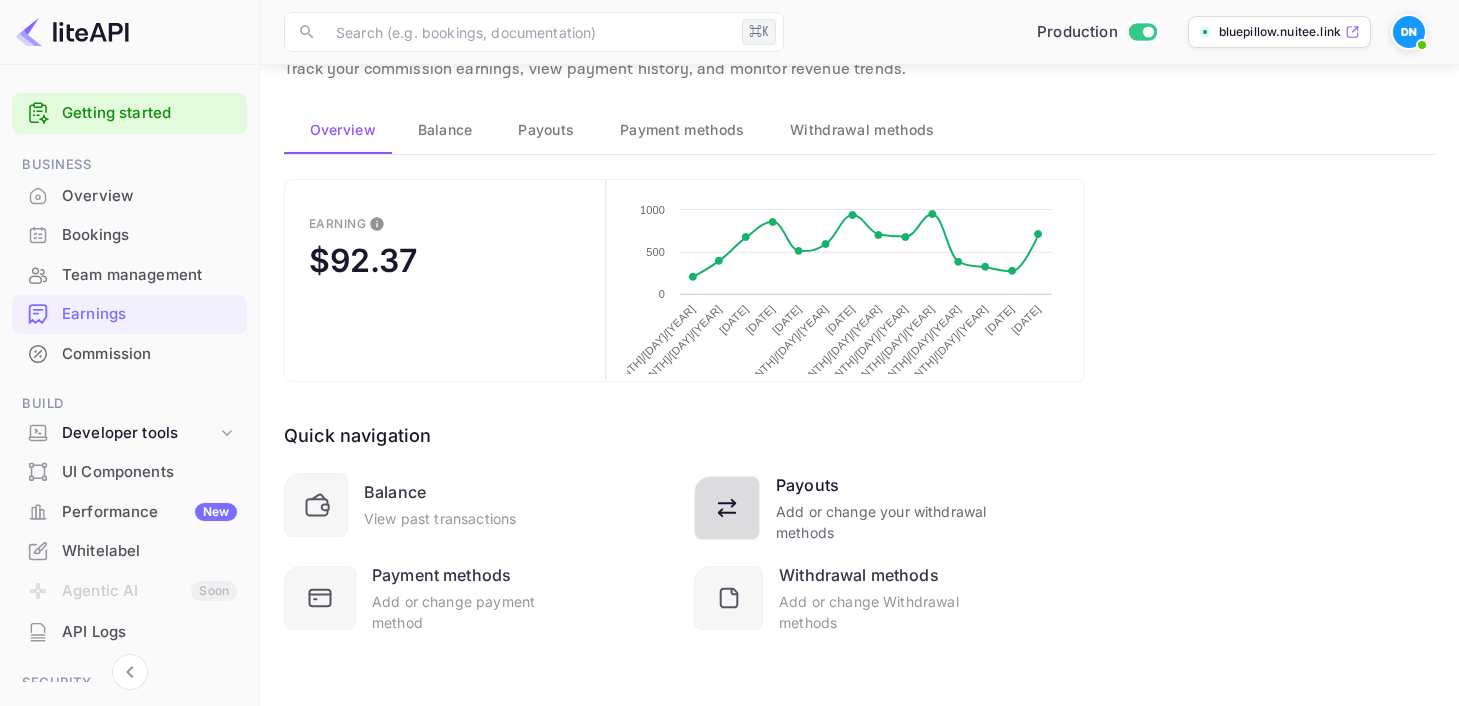 click on "Add or change your withdrawal methods" at bounding box center [882, 522] 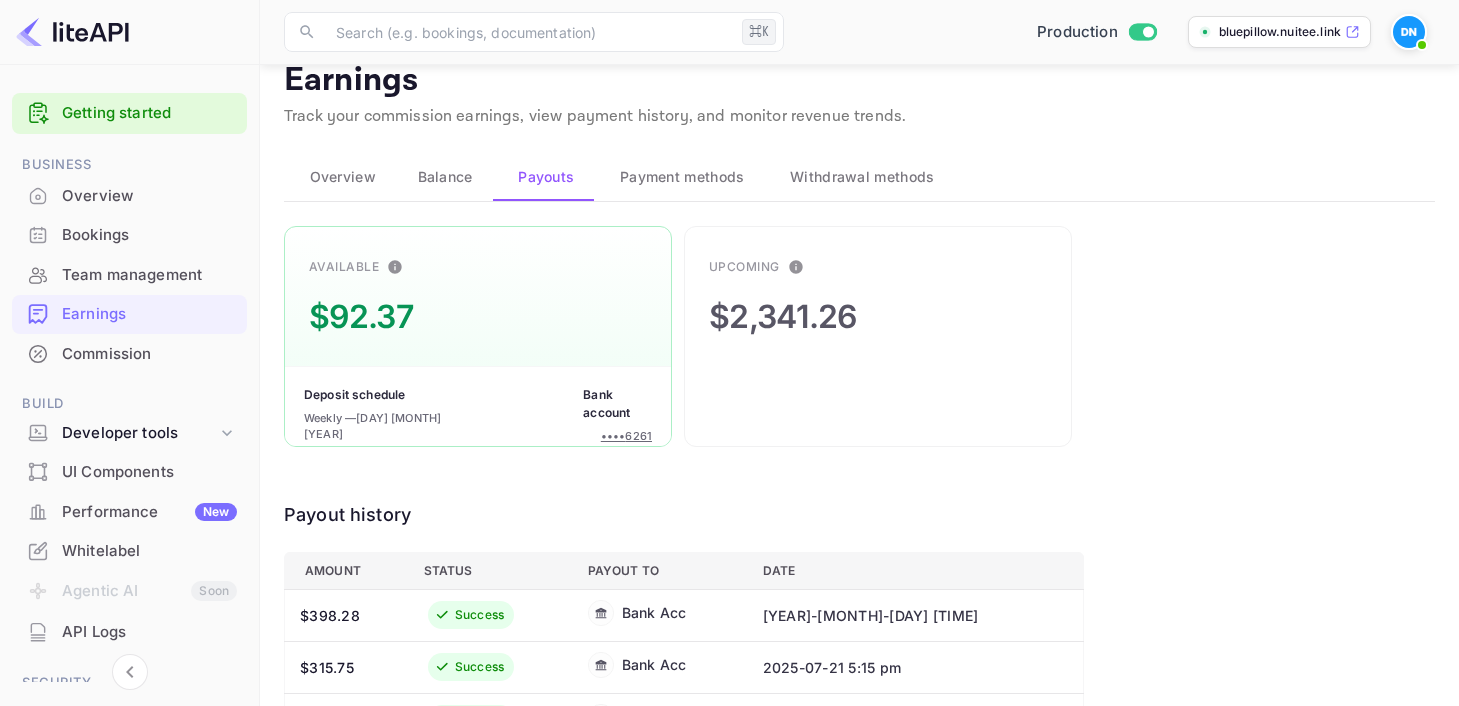 scroll, scrollTop: 0, scrollLeft: 0, axis: both 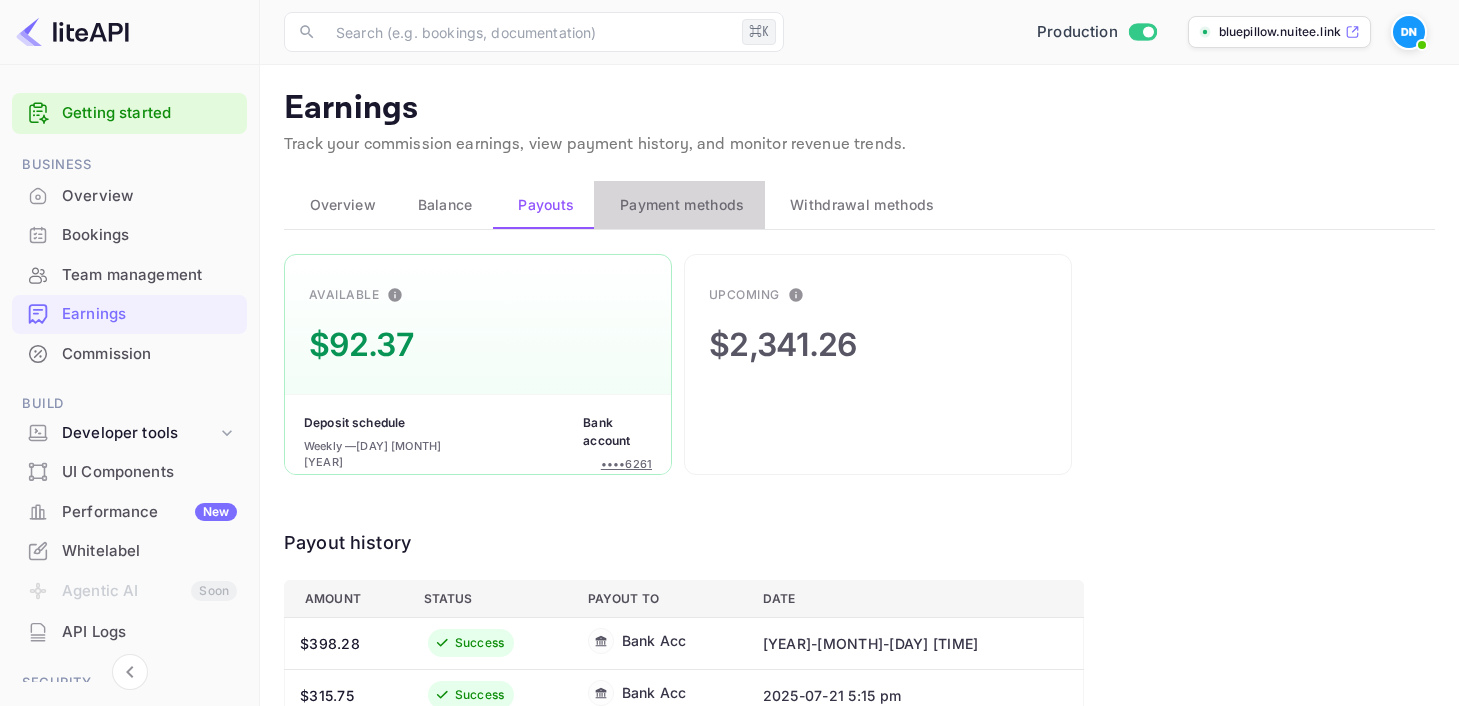 click on "Payment methods" at bounding box center (682, 205) 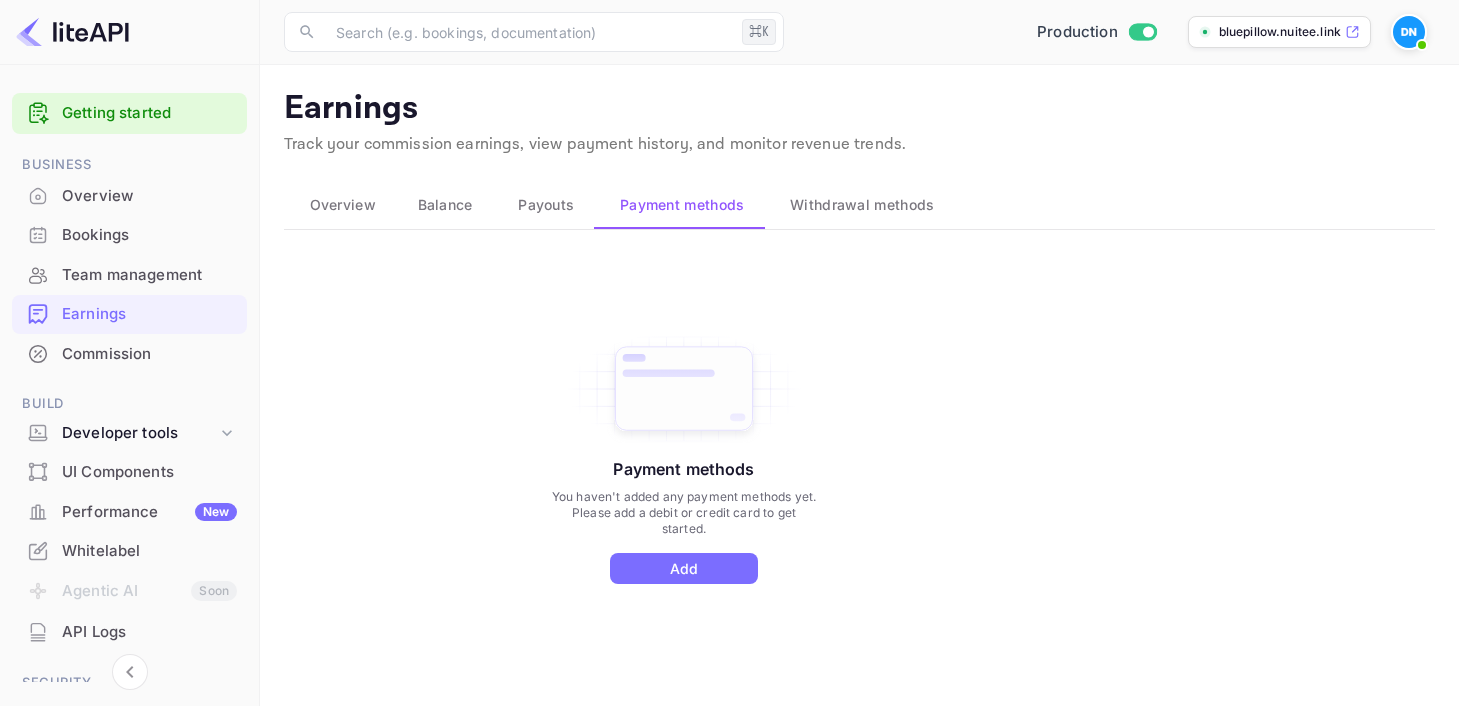 click on "Withdrawal methods" at bounding box center [862, 205] 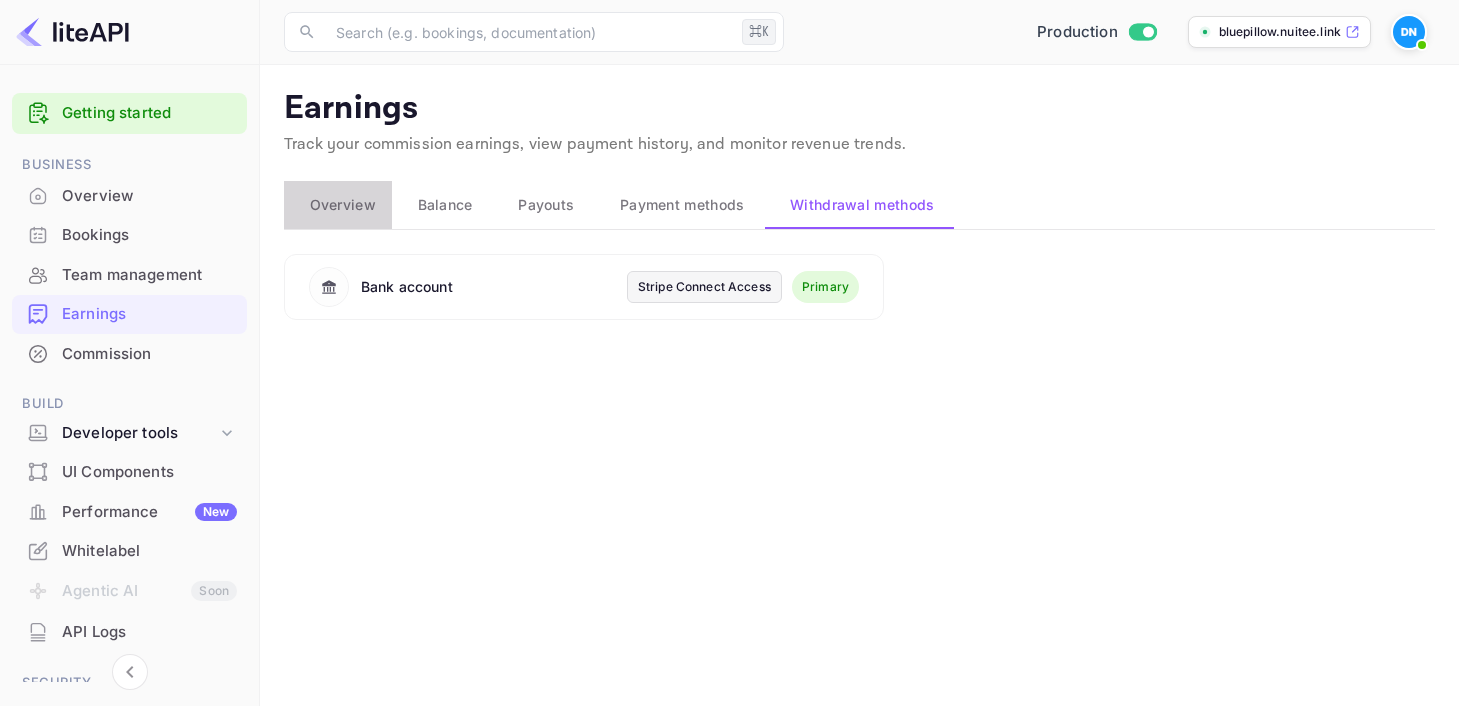 click on "Overview" at bounding box center [343, 205] 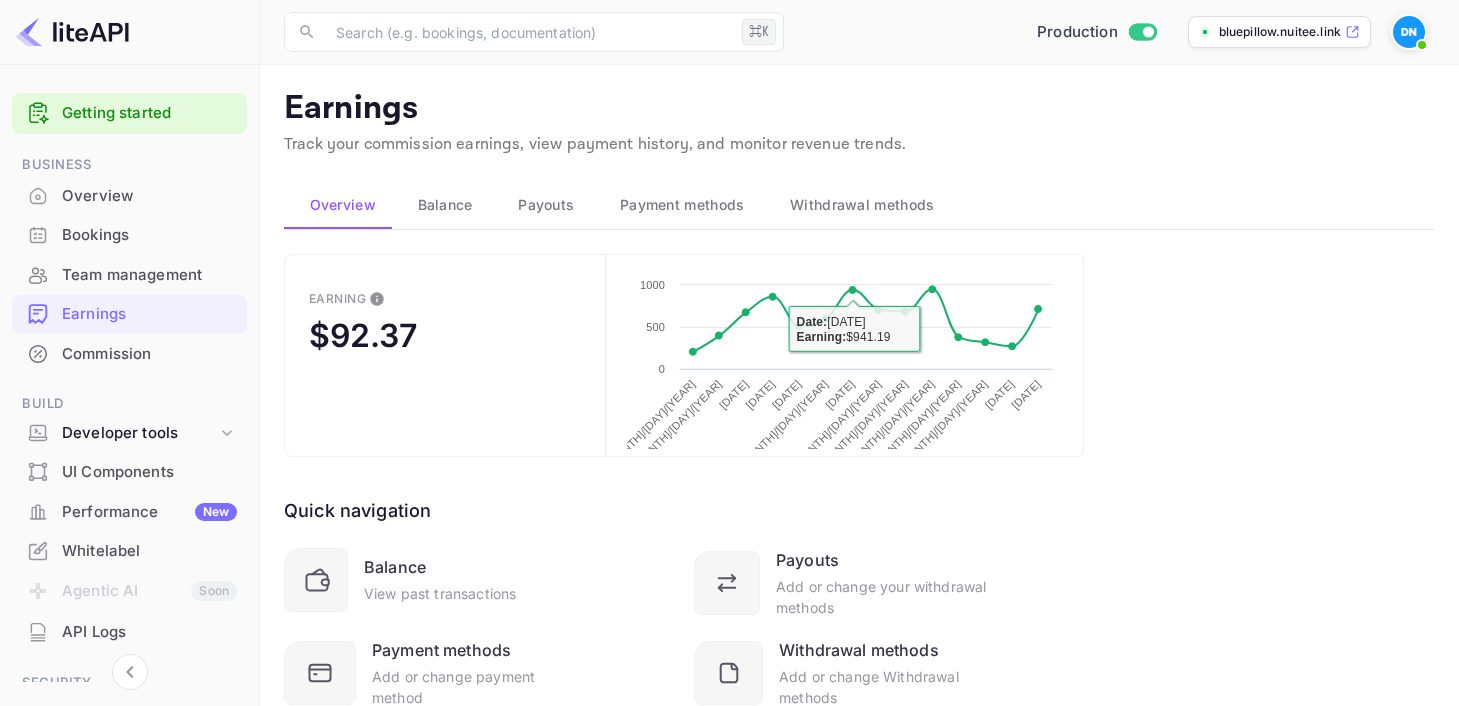 click on "Overview" at bounding box center [149, 196] 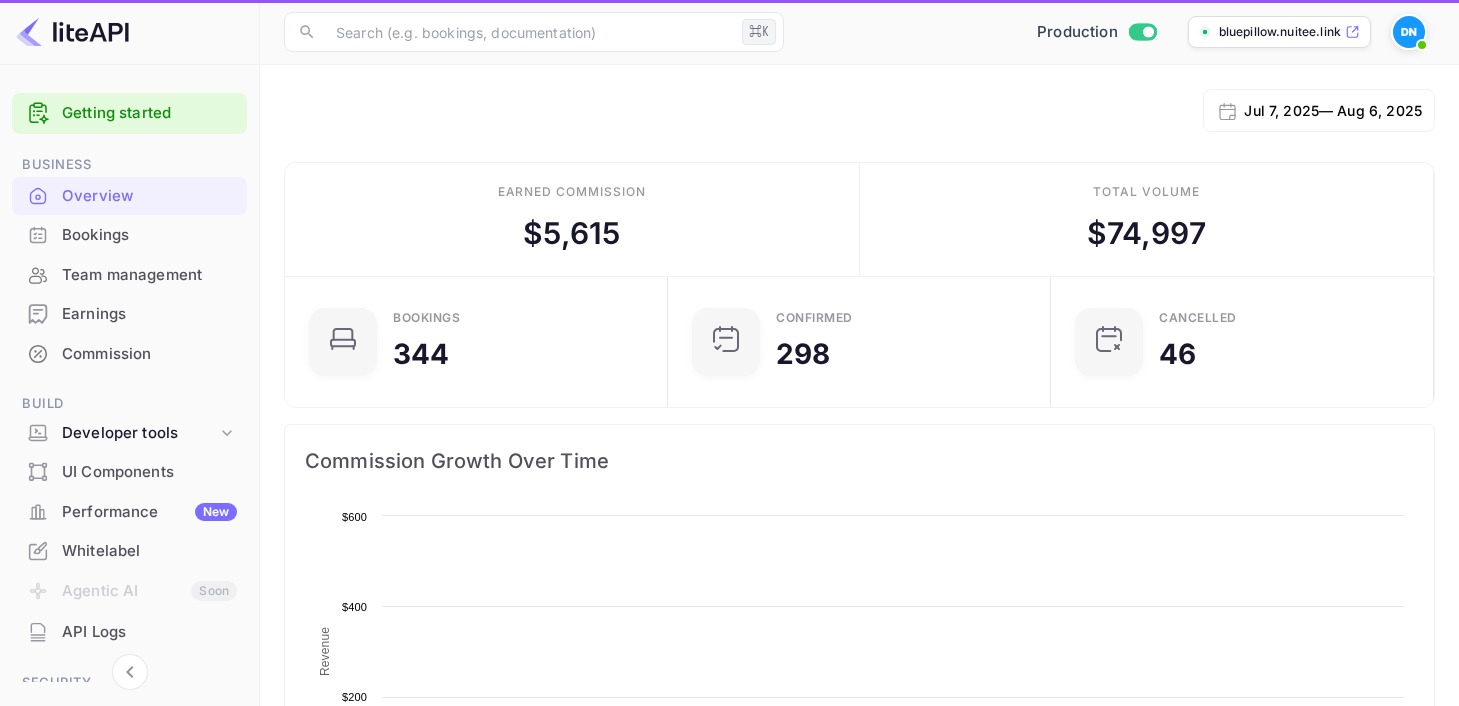 scroll, scrollTop: 1, scrollLeft: 1, axis: both 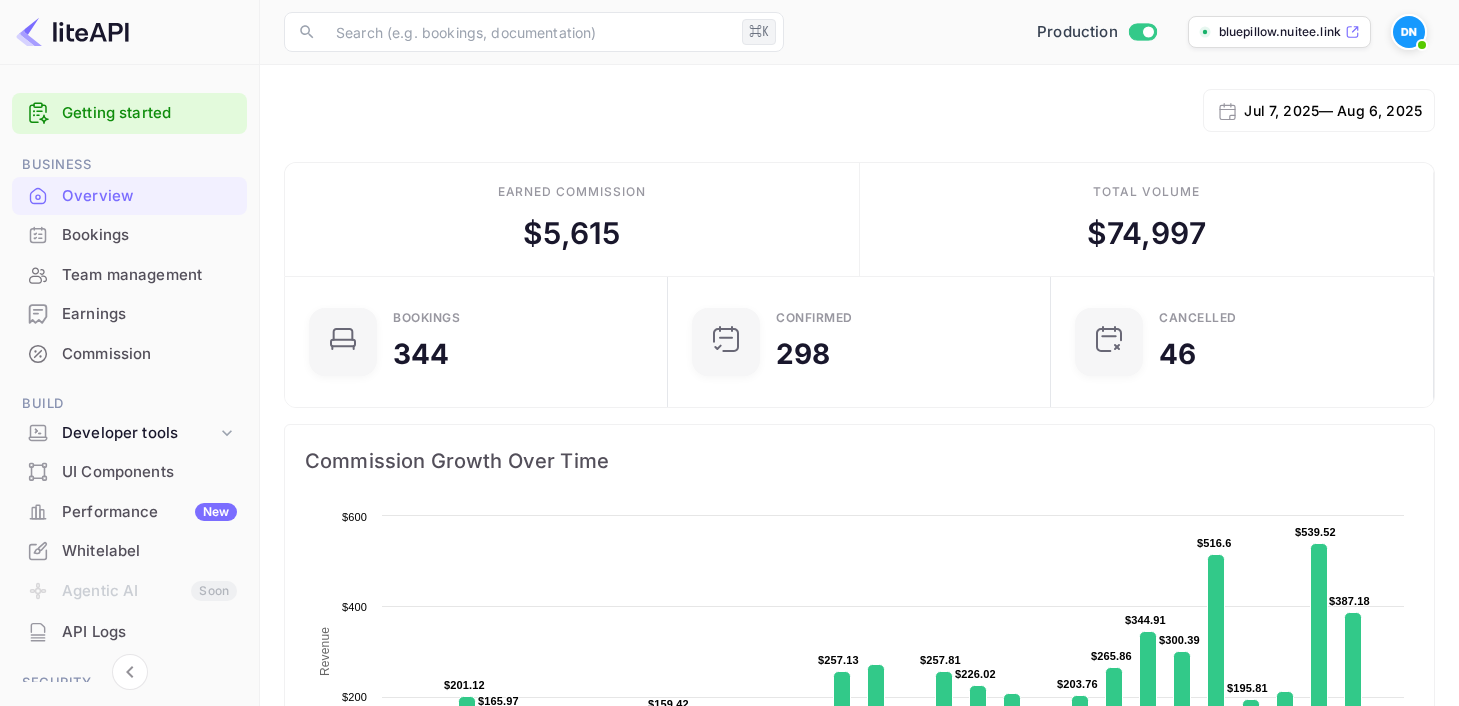 click on "Team management" at bounding box center (149, 275) 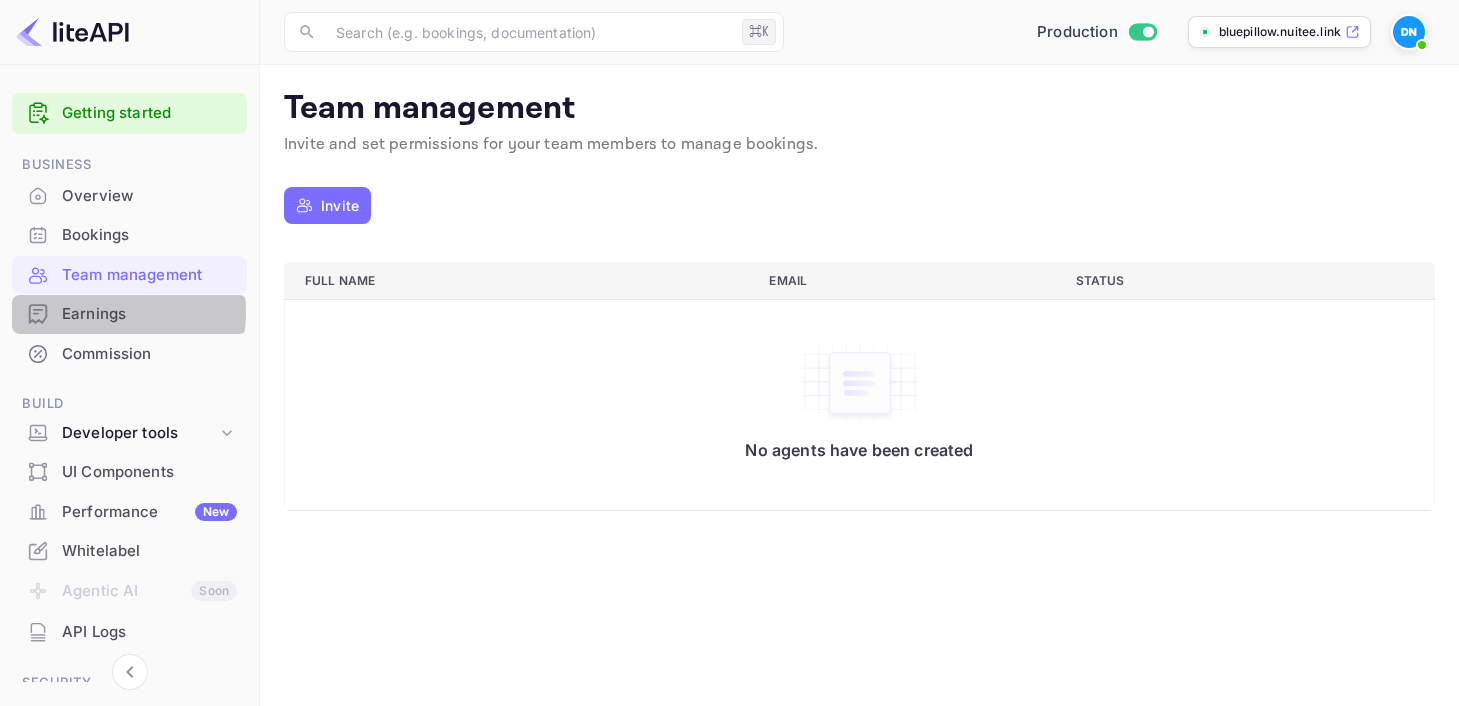 click on "Earnings" at bounding box center (149, 314) 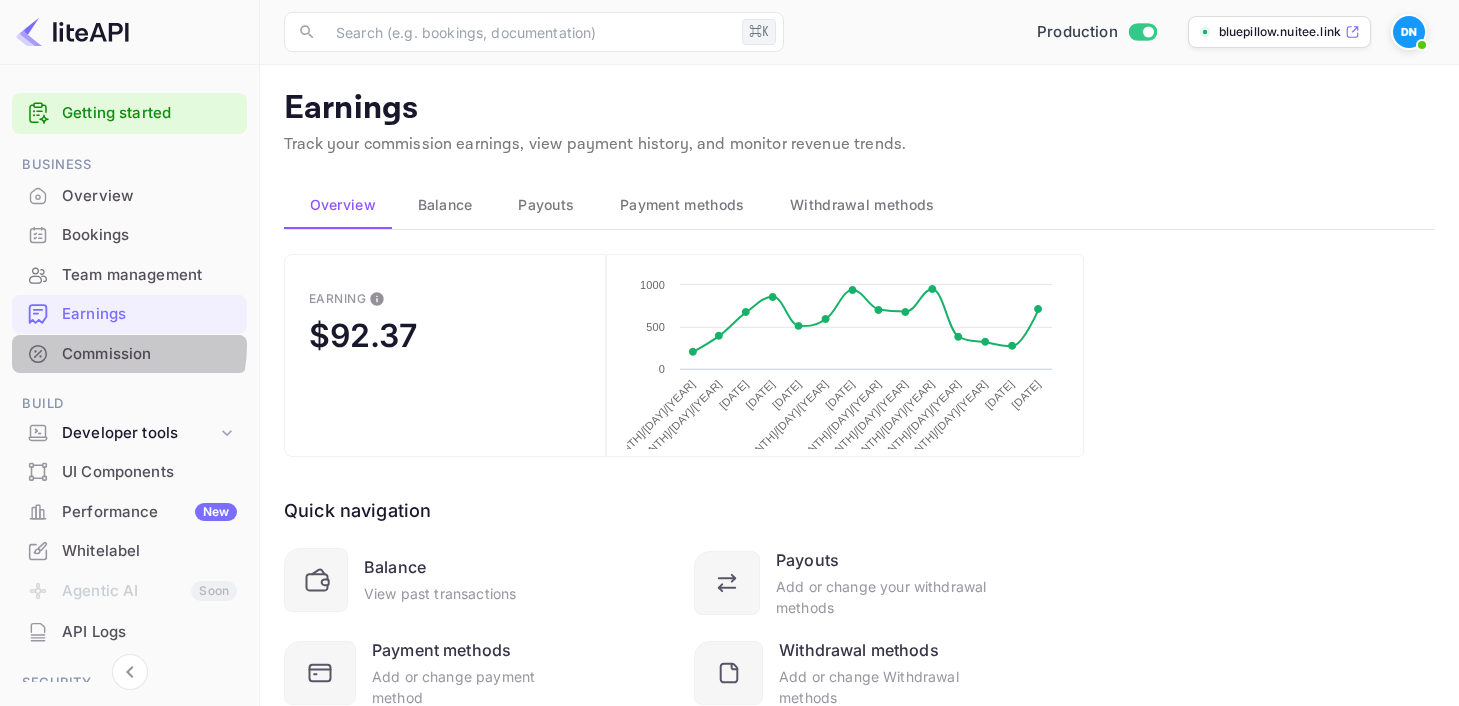 click on "Commission" at bounding box center [149, 354] 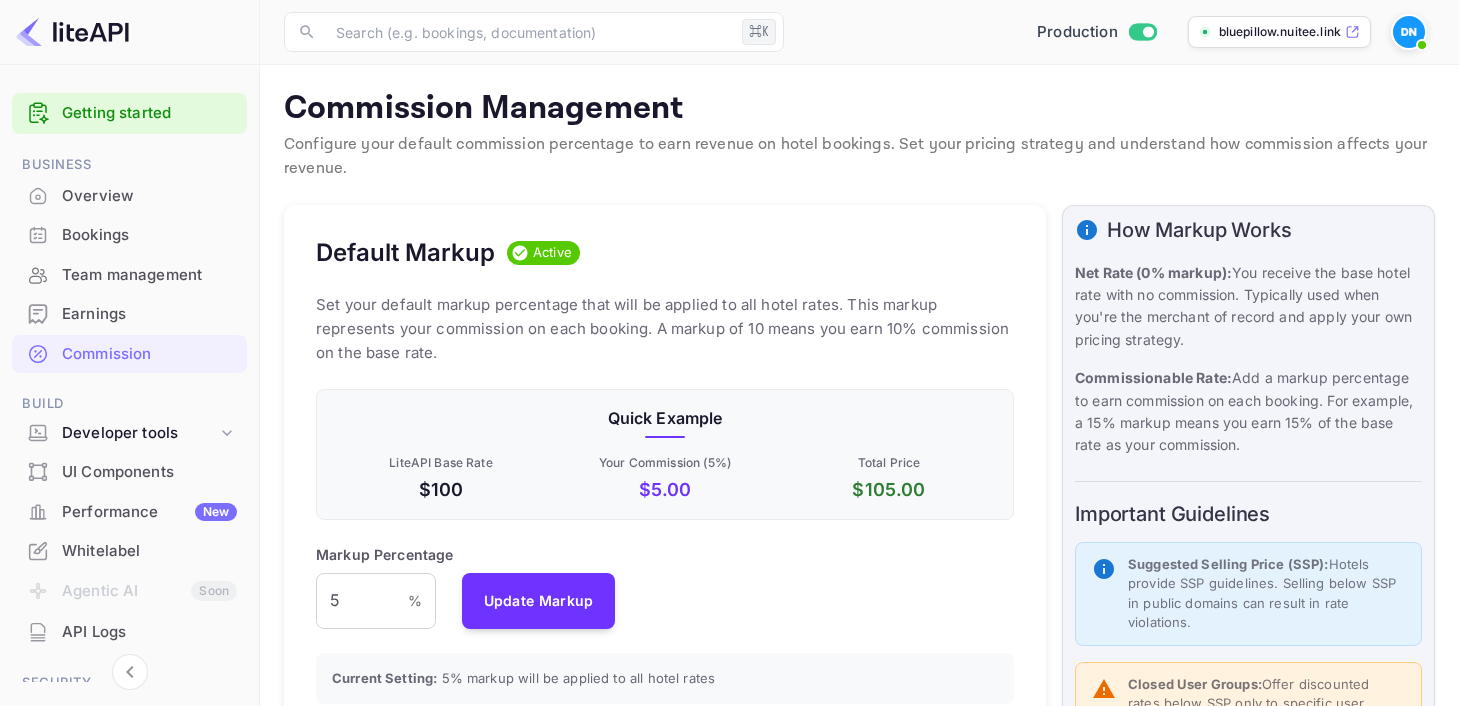 scroll, scrollTop: 1, scrollLeft: 1, axis: both 